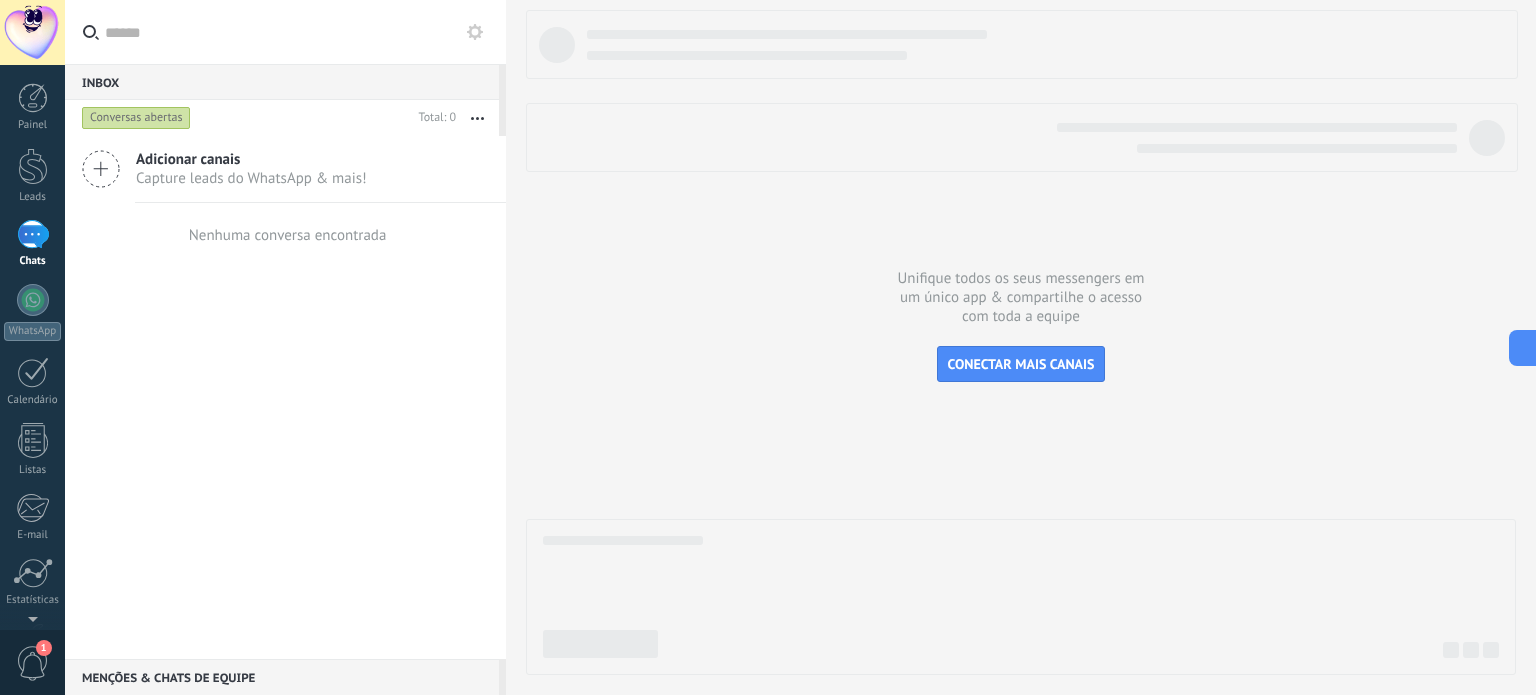 scroll, scrollTop: 0, scrollLeft: 0, axis: both 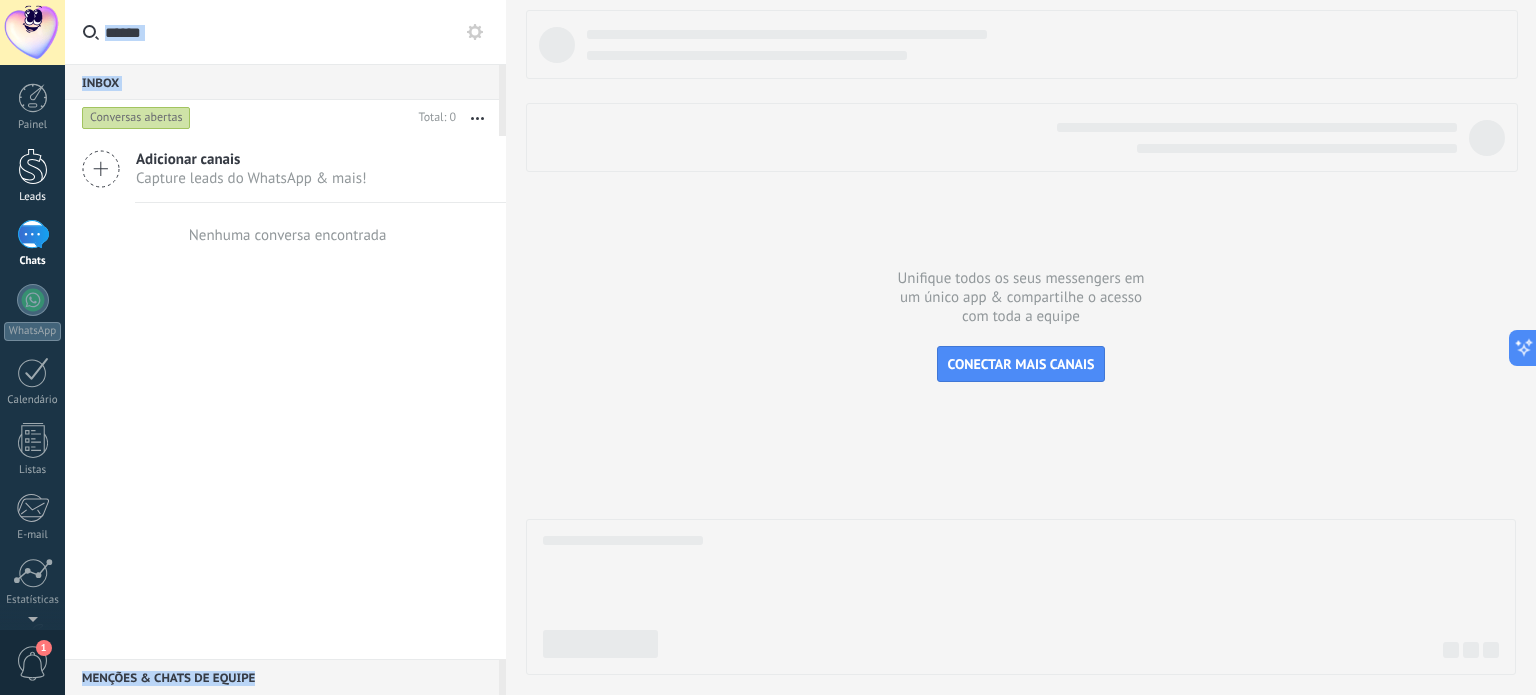 click at bounding box center (33, 166) 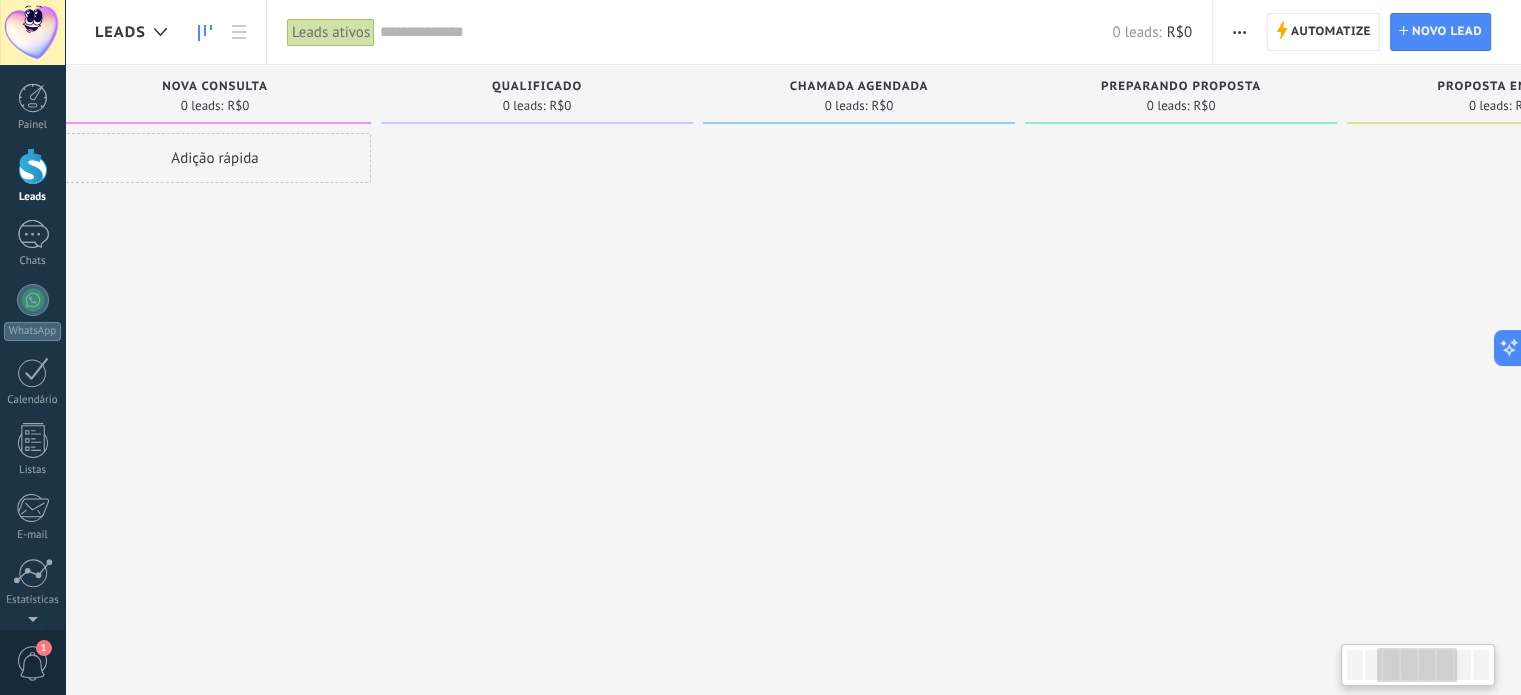 scroll, scrollTop: 0, scrollLeft: 0, axis: both 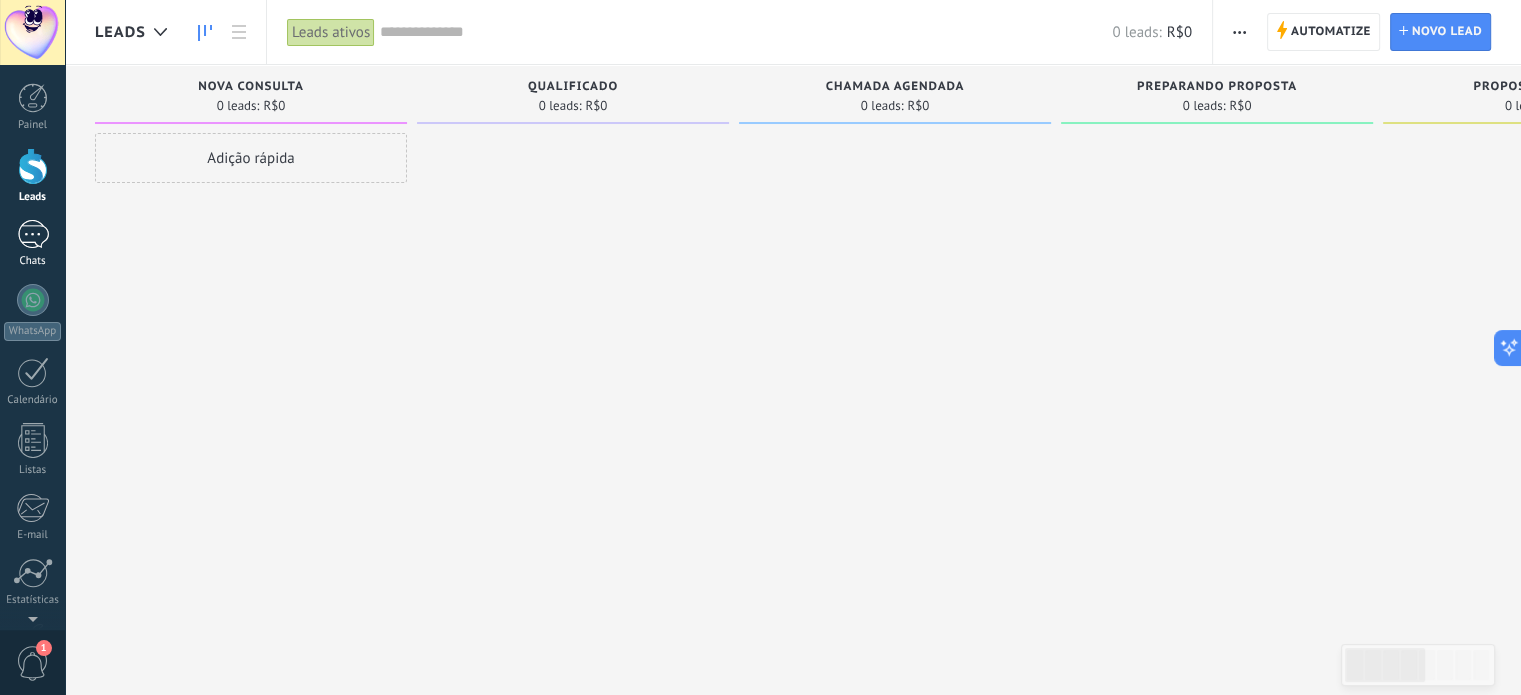 click on "Chats" at bounding box center (32, 244) 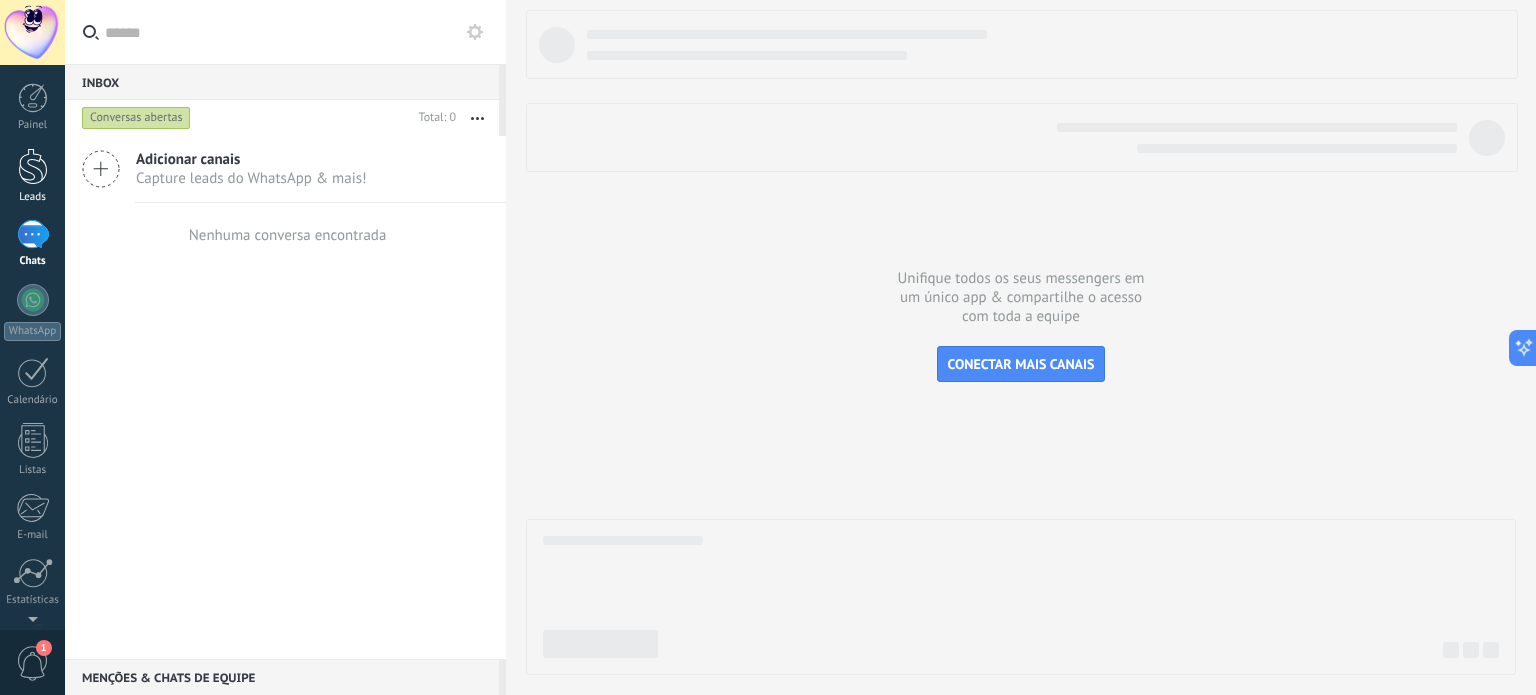 click at bounding box center (33, 166) 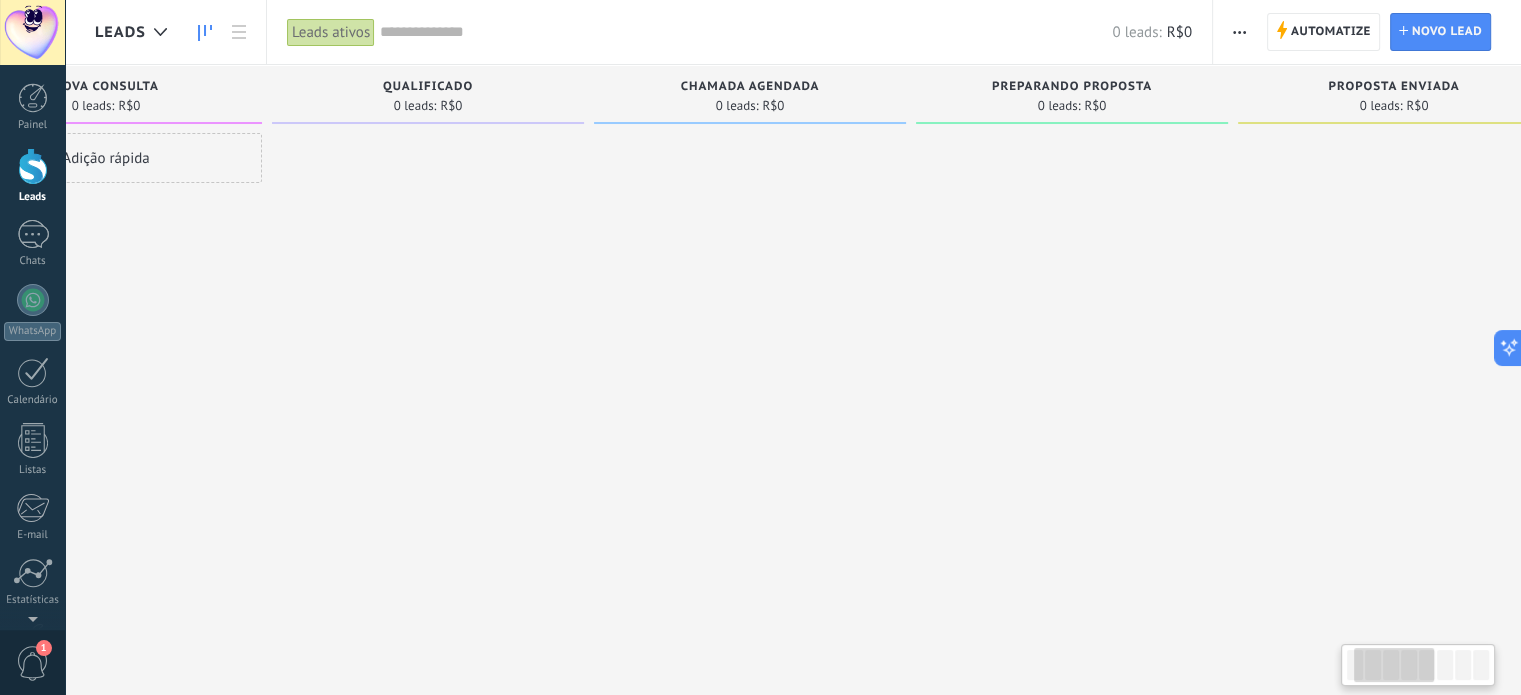 scroll, scrollTop: 0, scrollLeft: 0, axis: both 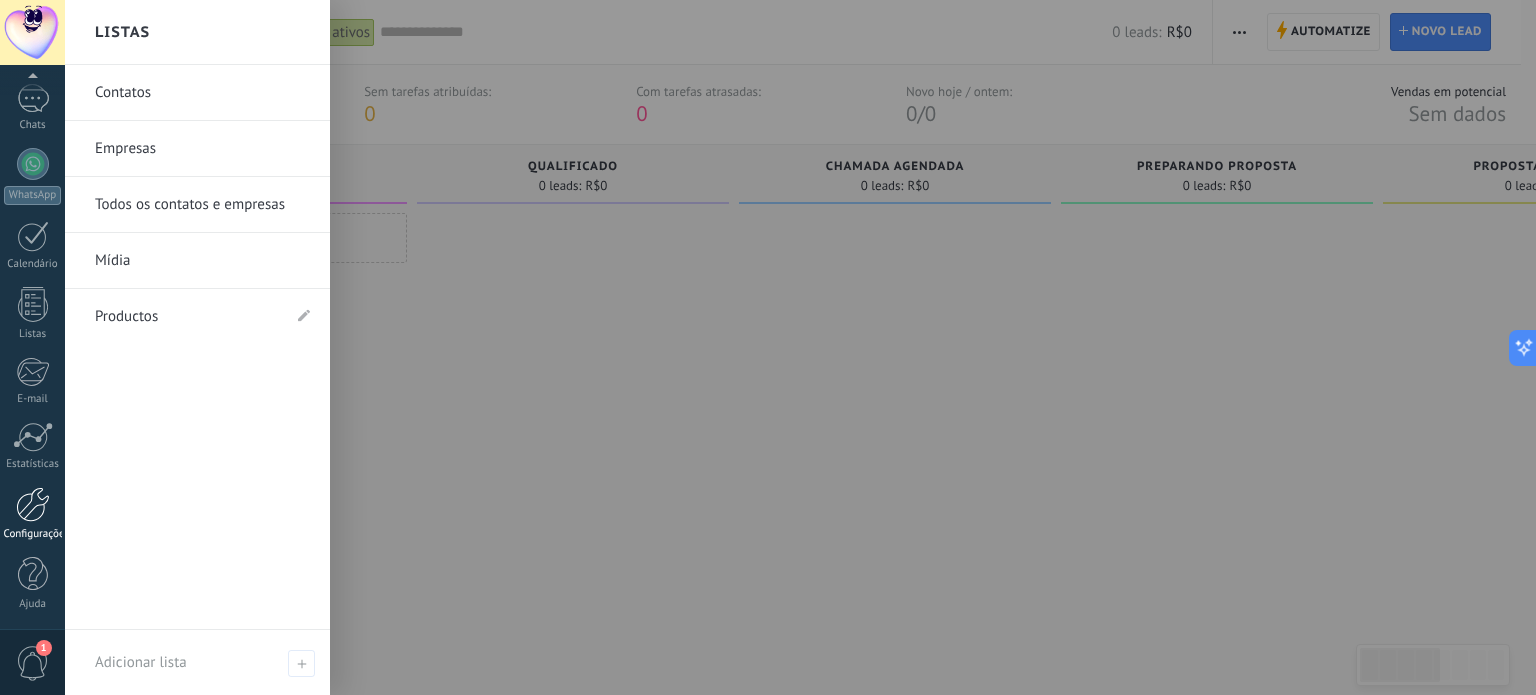 click on "Configurações" at bounding box center (33, 534) 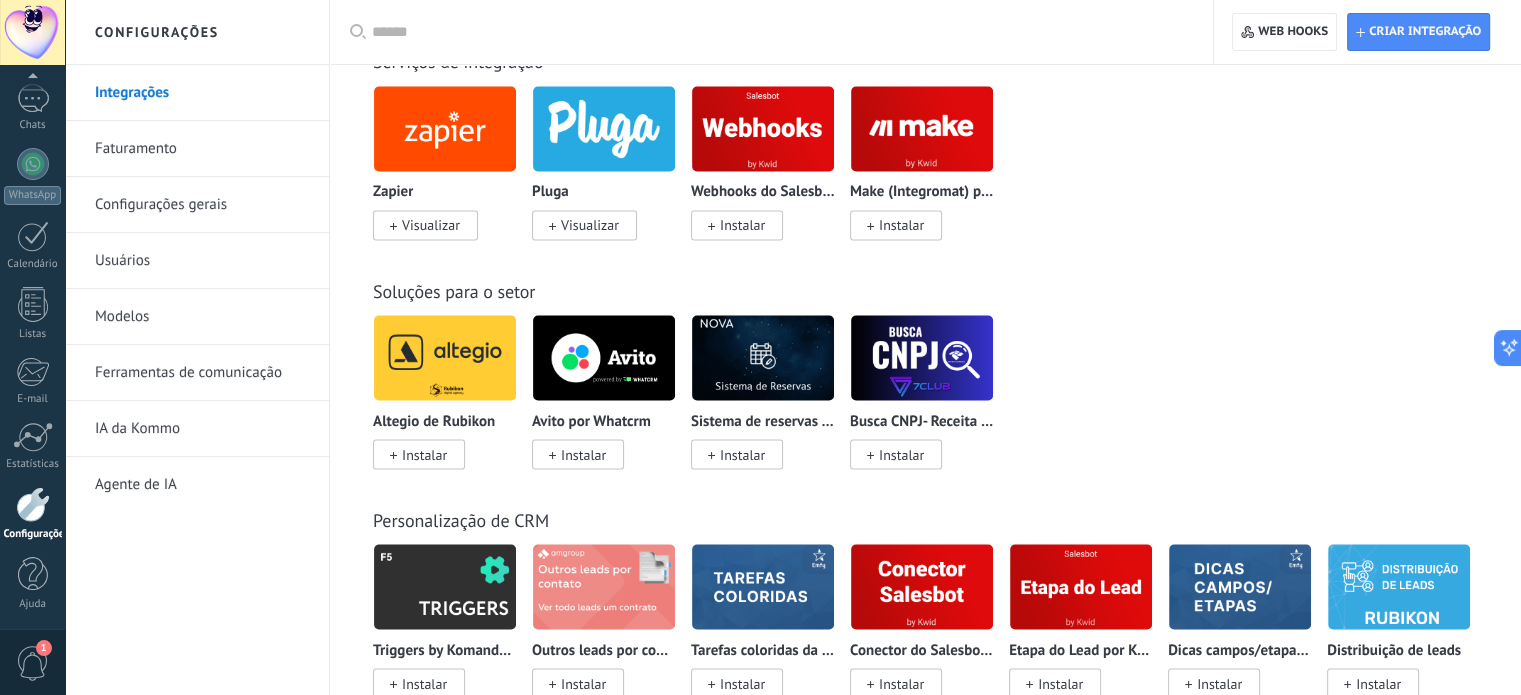 scroll, scrollTop: 3560, scrollLeft: 0, axis: vertical 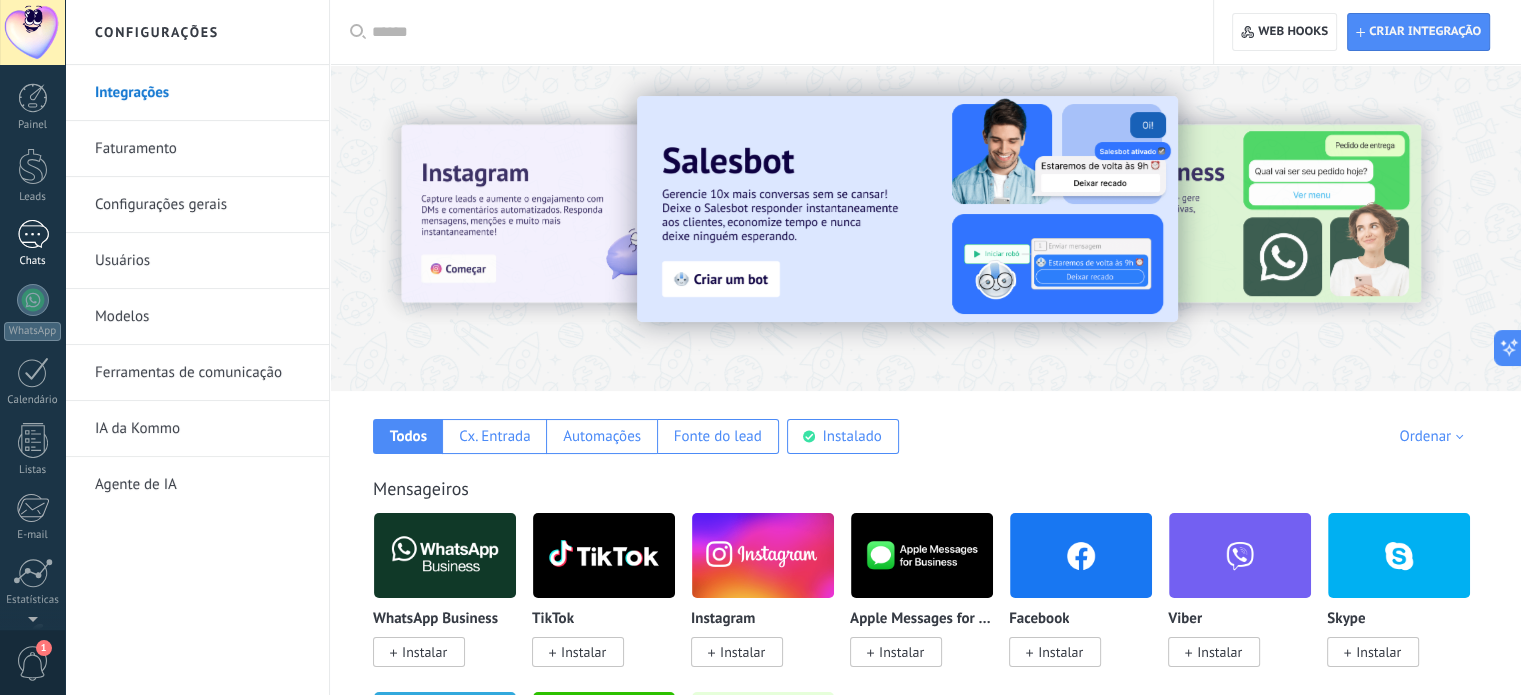 click on "Chats" at bounding box center [33, 261] 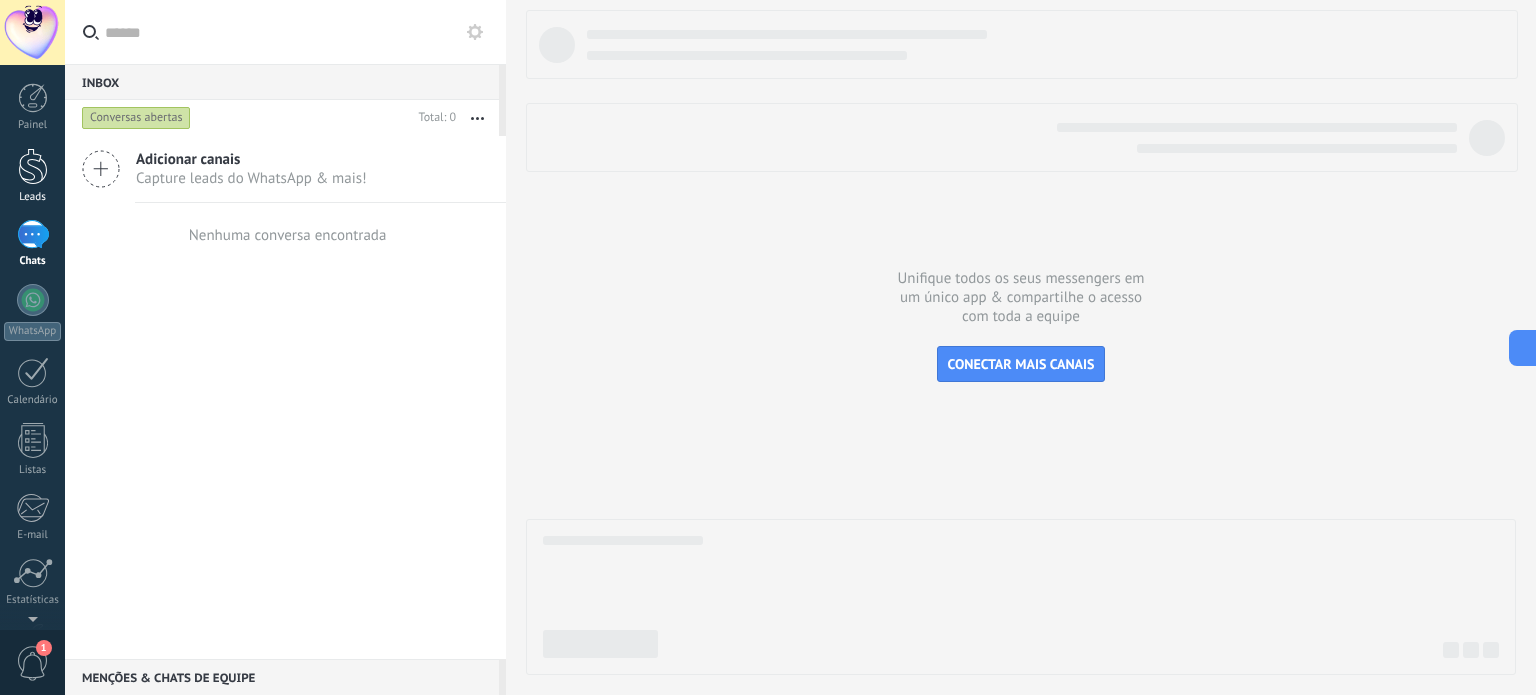click on "Leads" at bounding box center (33, 197) 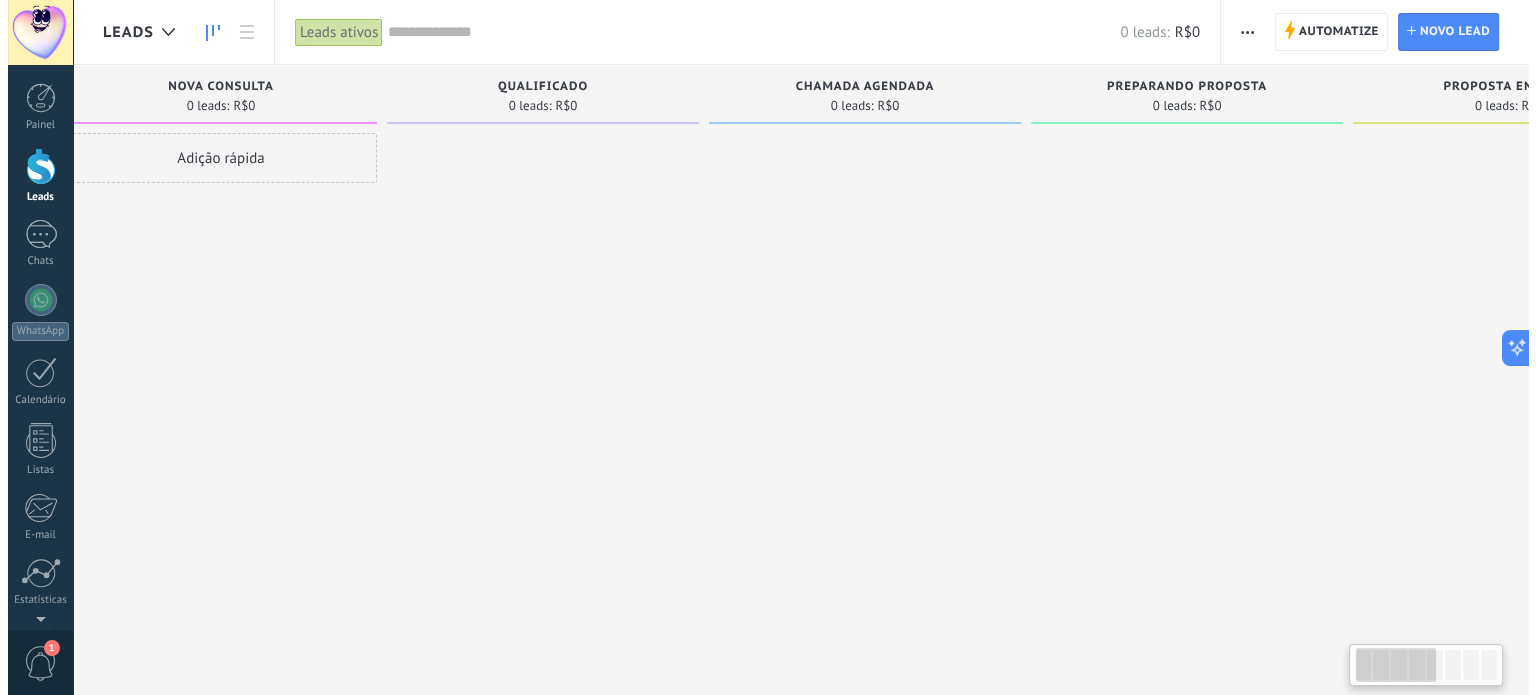 scroll, scrollTop: 0, scrollLeft: 0, axis: both 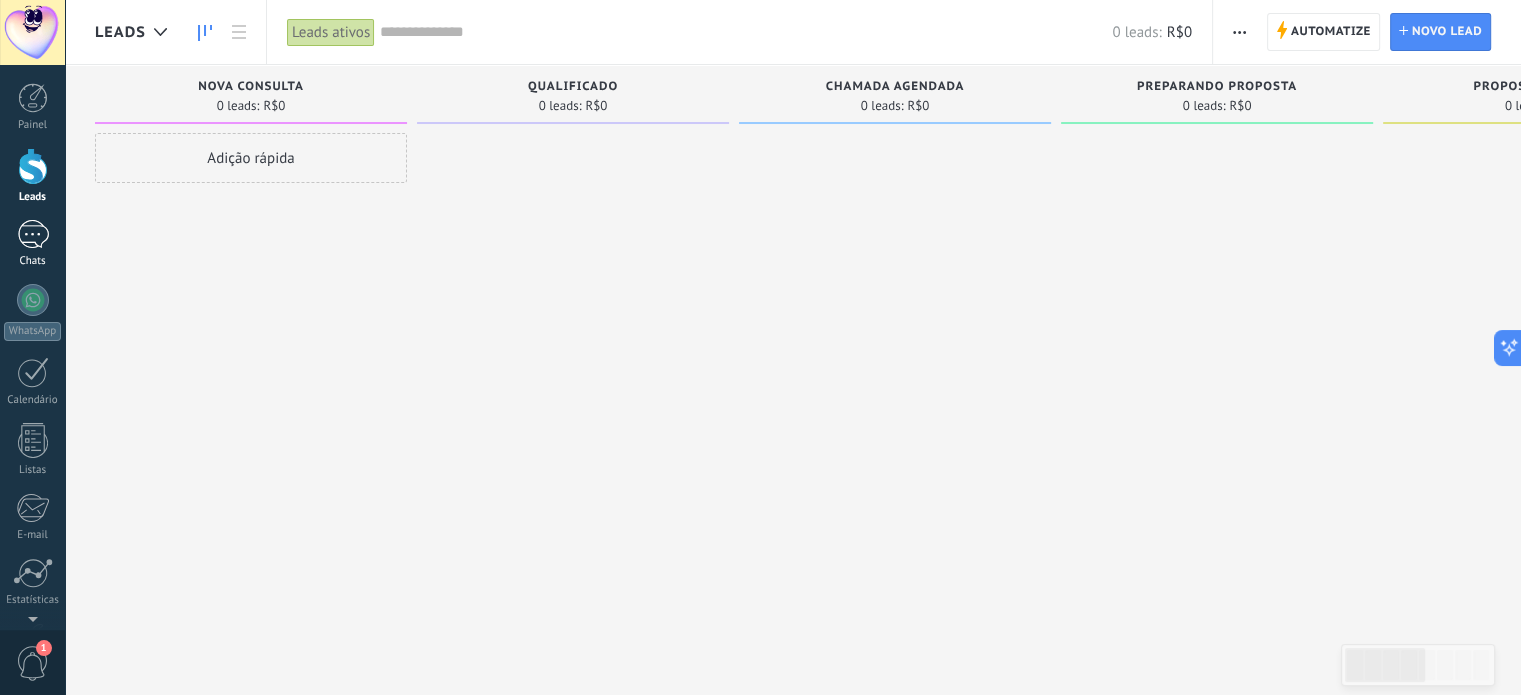 click at bounding box center [33, 234] 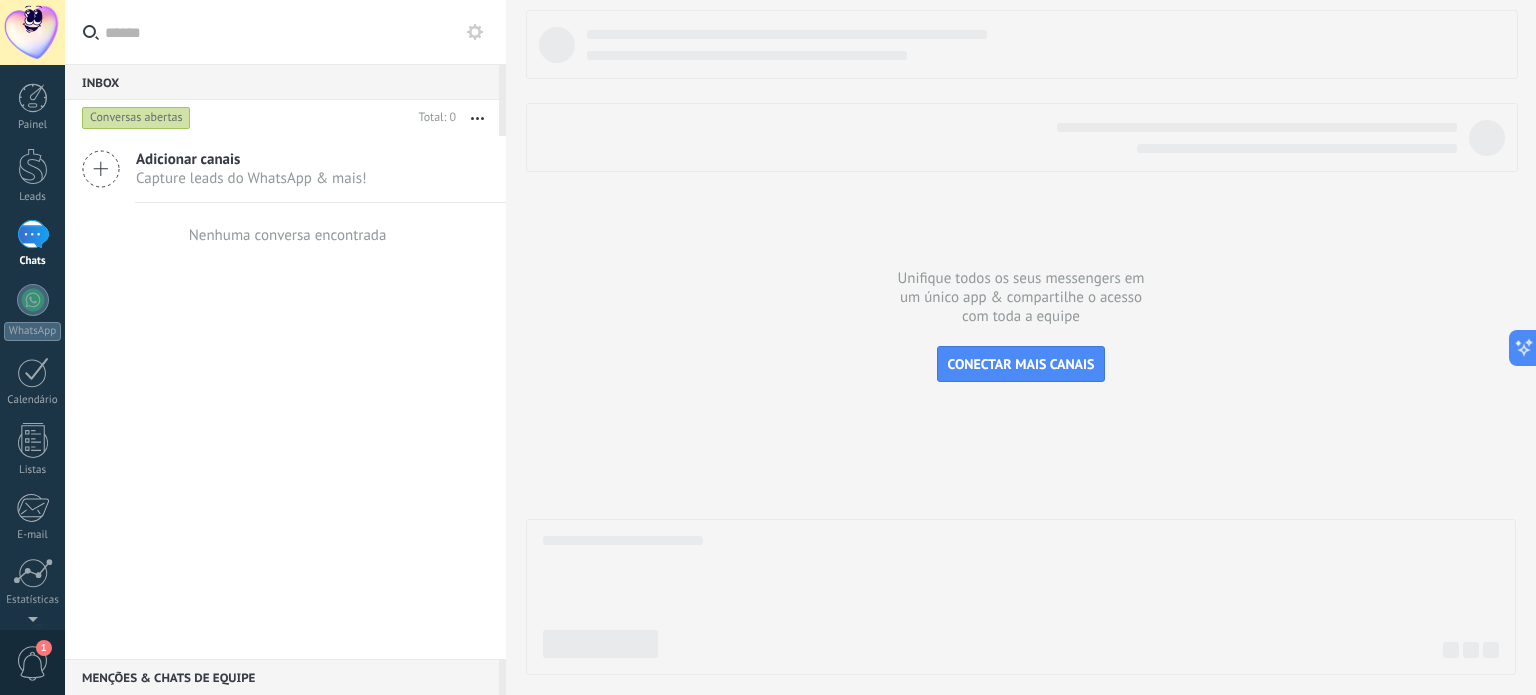 click on "Adicionar canais" at bounding box center (251, 159) 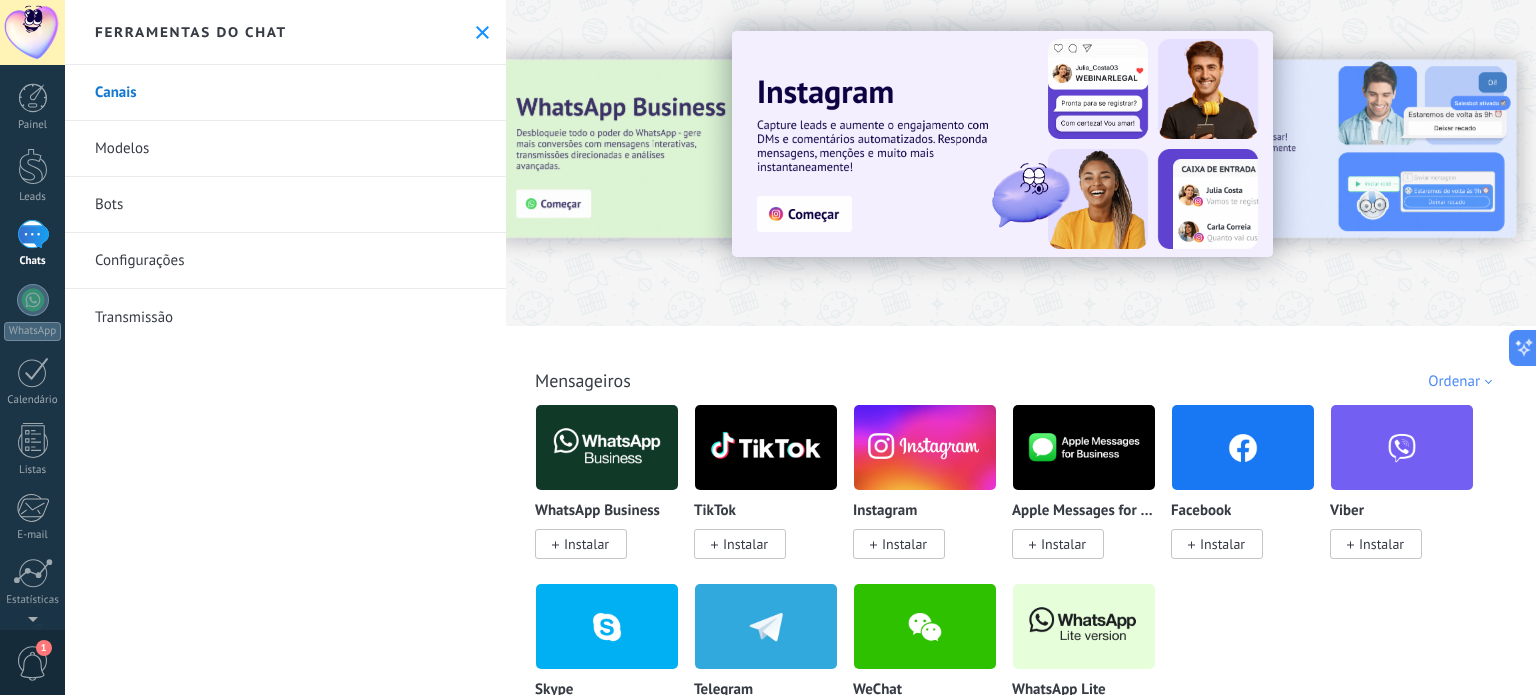 click at bounding box center (1021, 157) 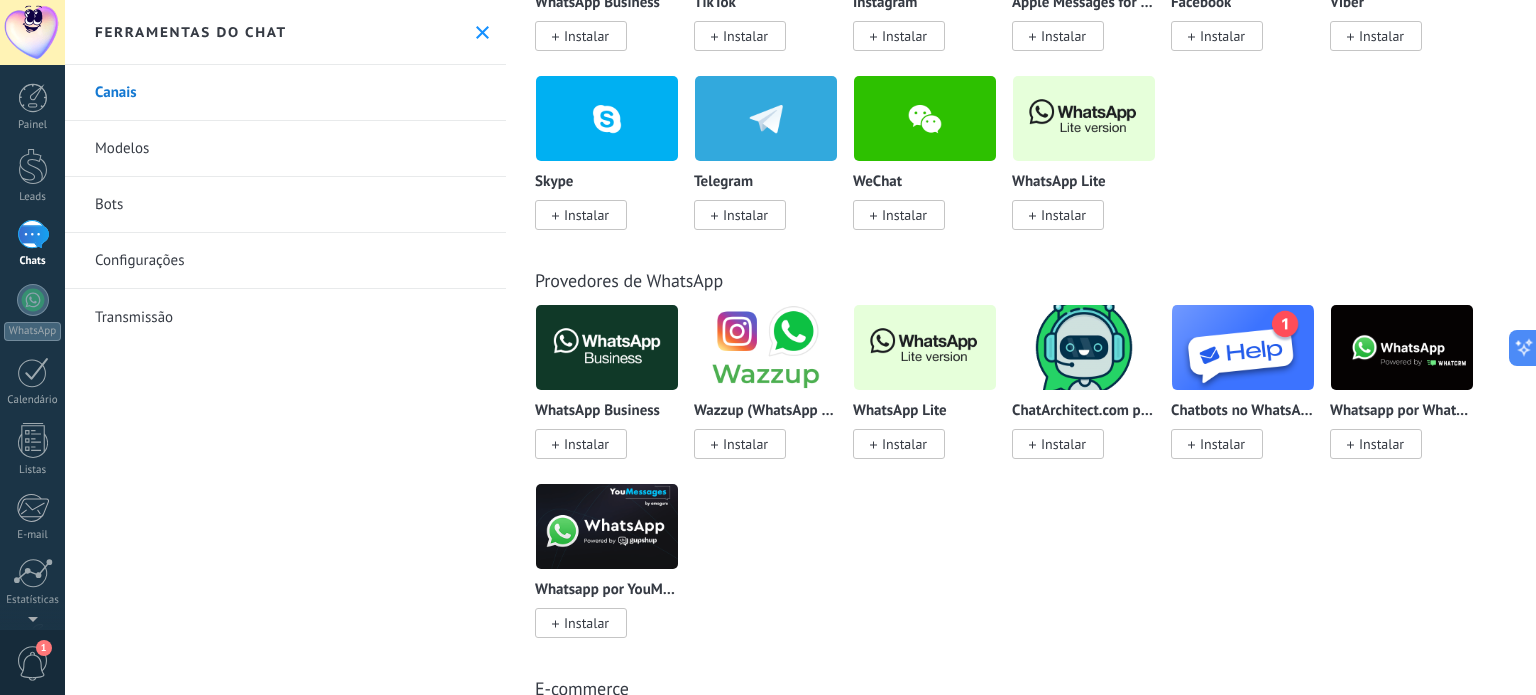 scroll, scrollTop: 608, scrollLeft: 0, axis: vertical 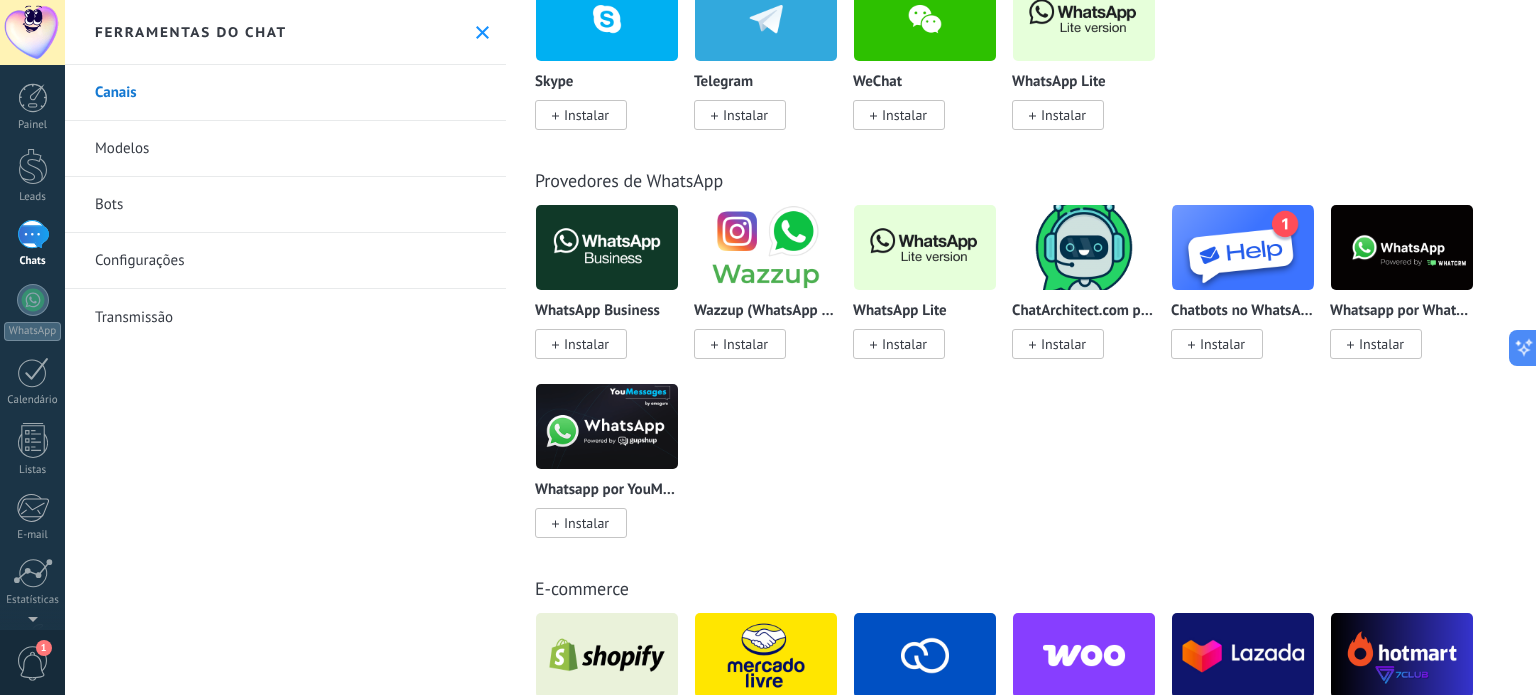 click on "Instalar" at bounding box center [904, 344] 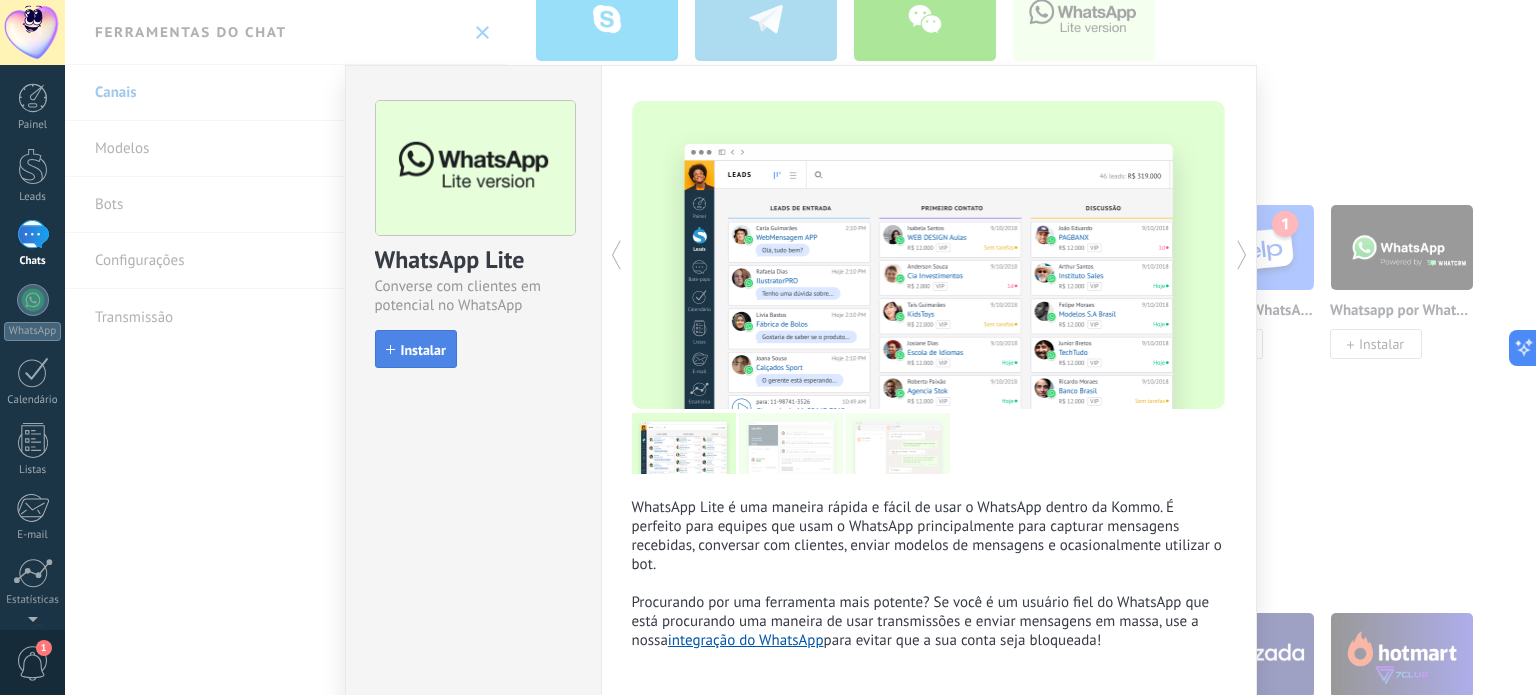 click on "Instalar" at bounding box center [416, 349] 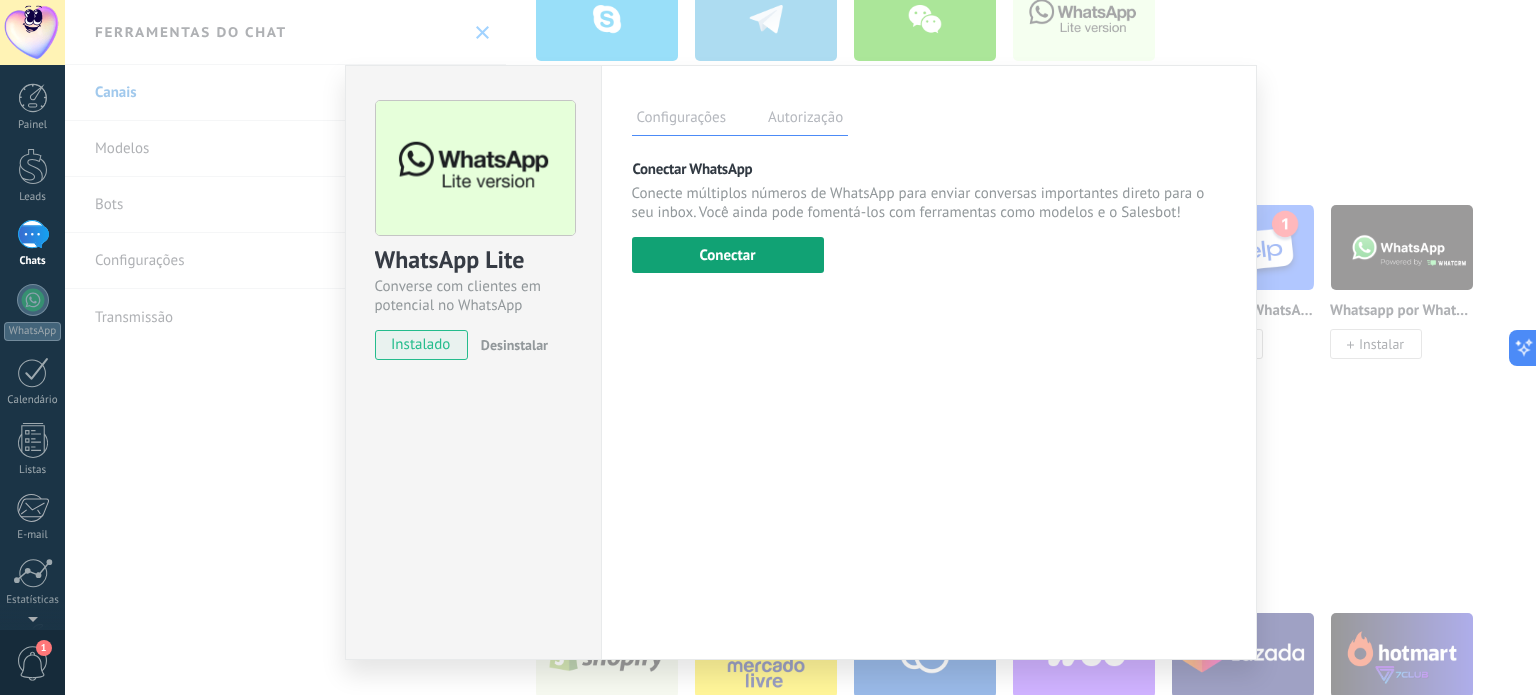 click on "Conectar" at bounding box center (728, 255) 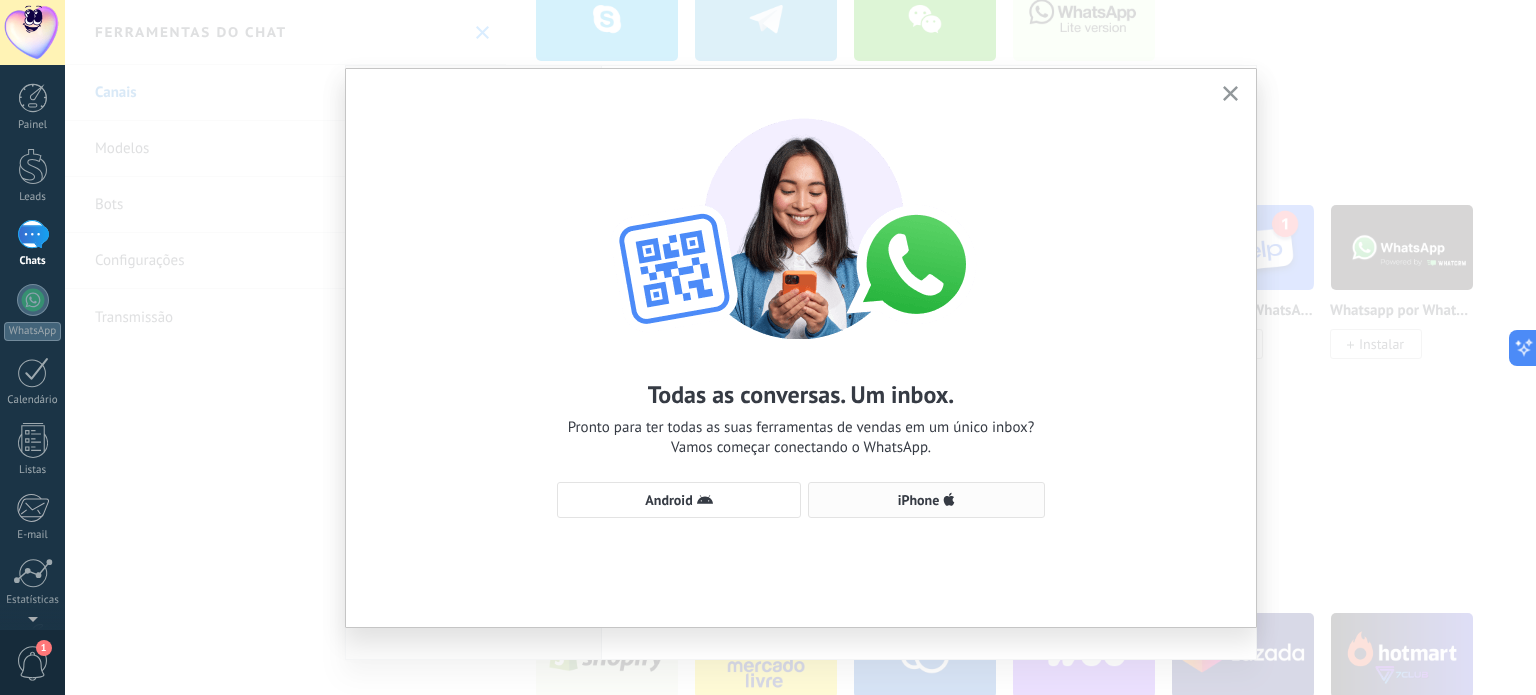 click on "iPhone" at bounding box center [919, 500] 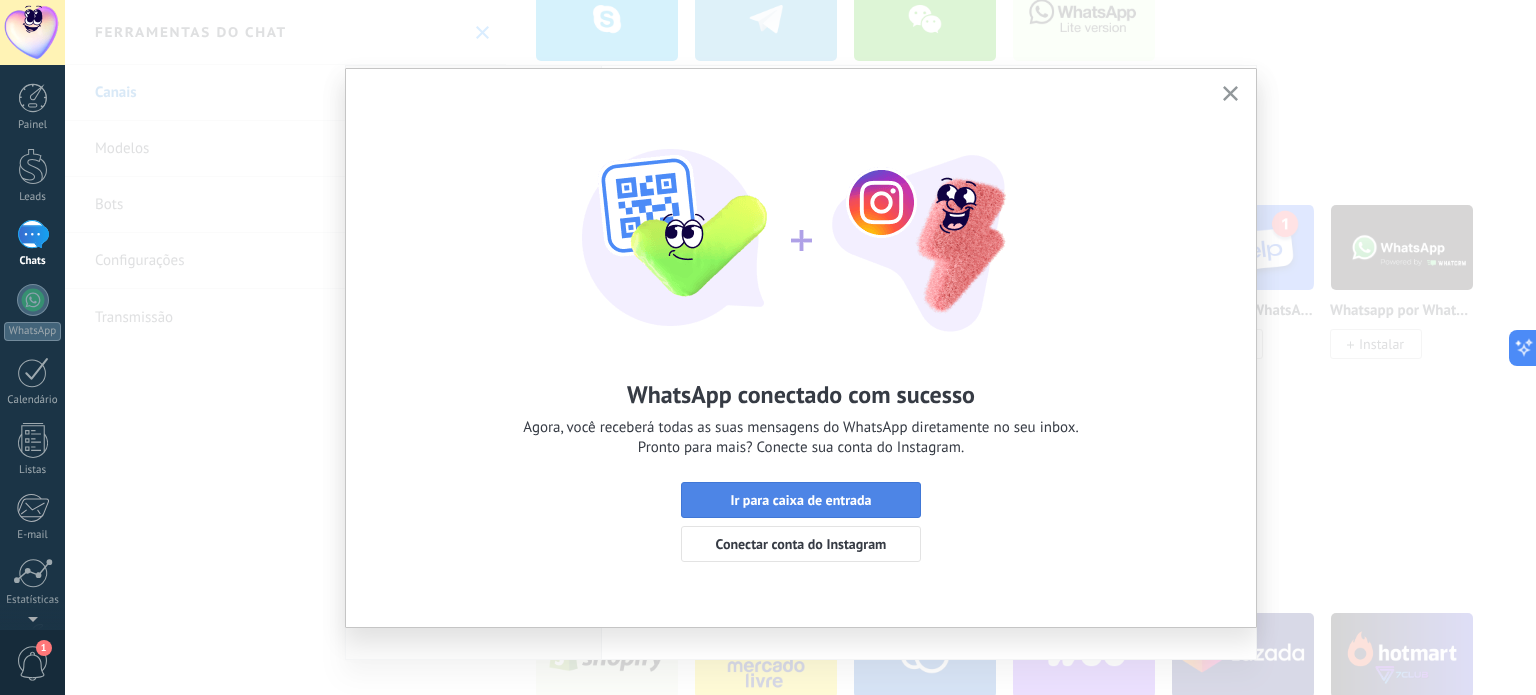 click on "Ir para caixa de entrada" at bounding box center [800, 500] 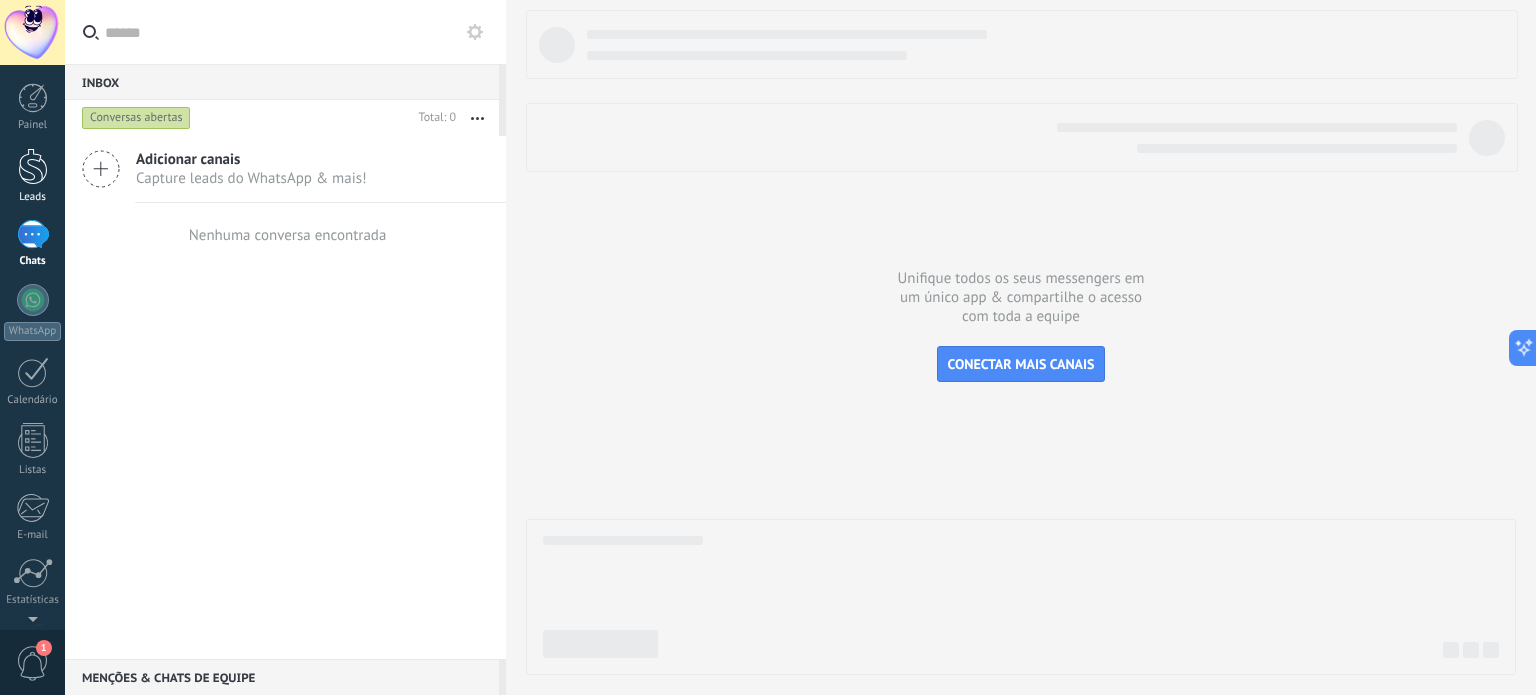 click at bounding box center (33, 166) 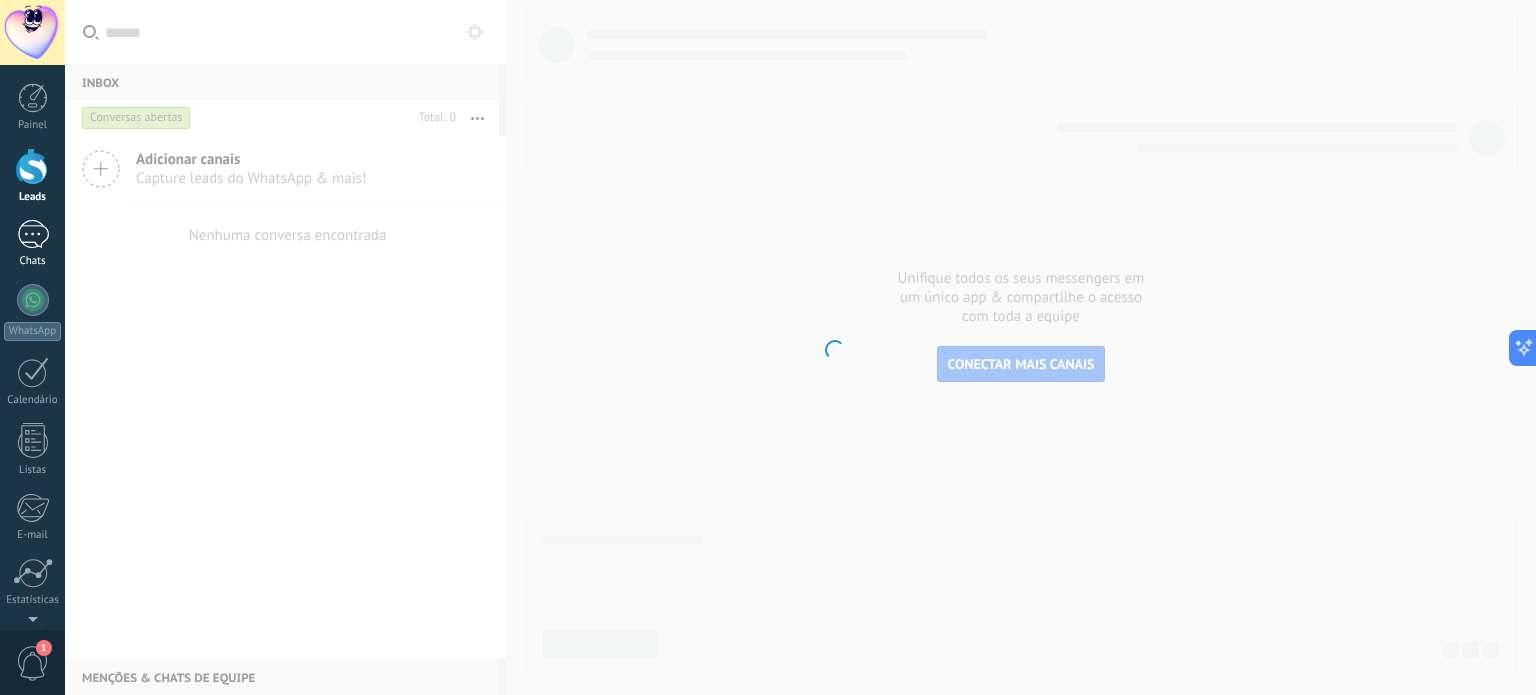 click at bounding box center [33, 234] 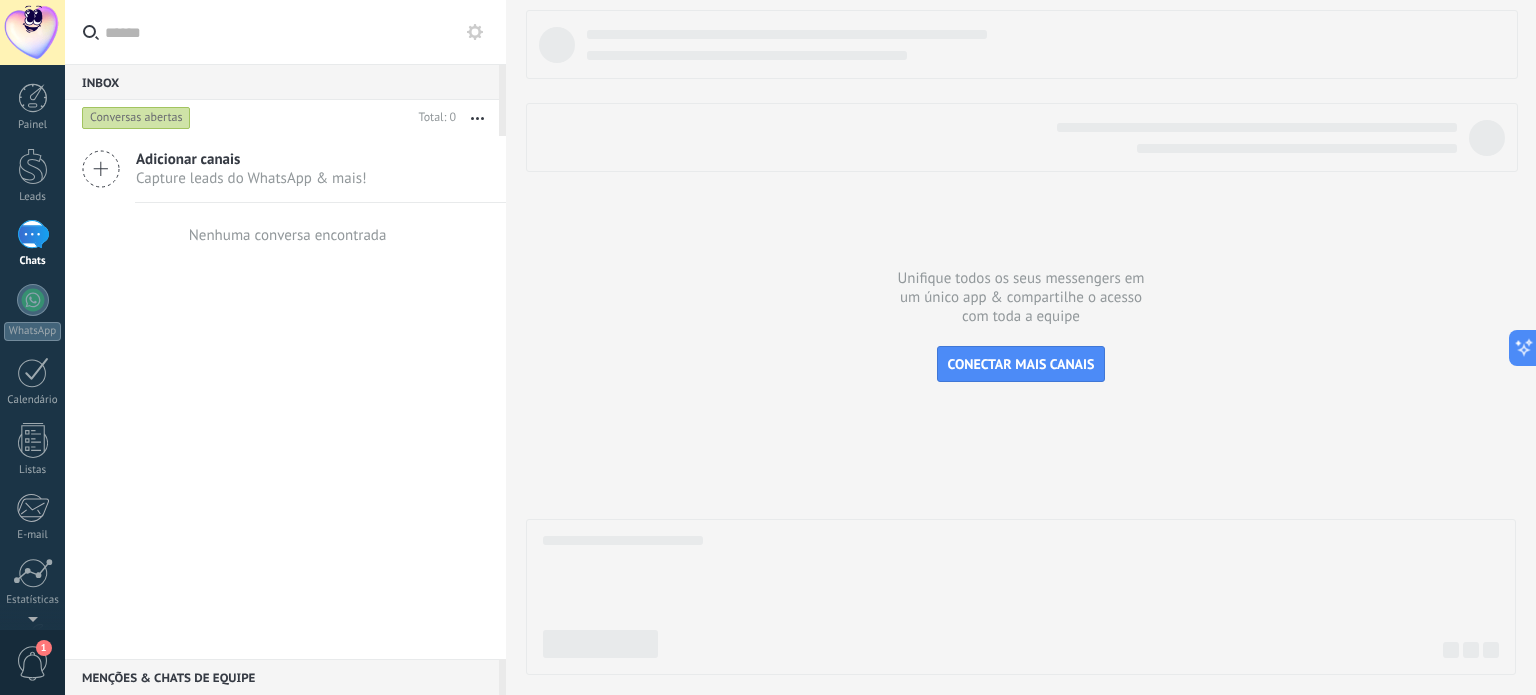 click at bounding box center [1021, 342] 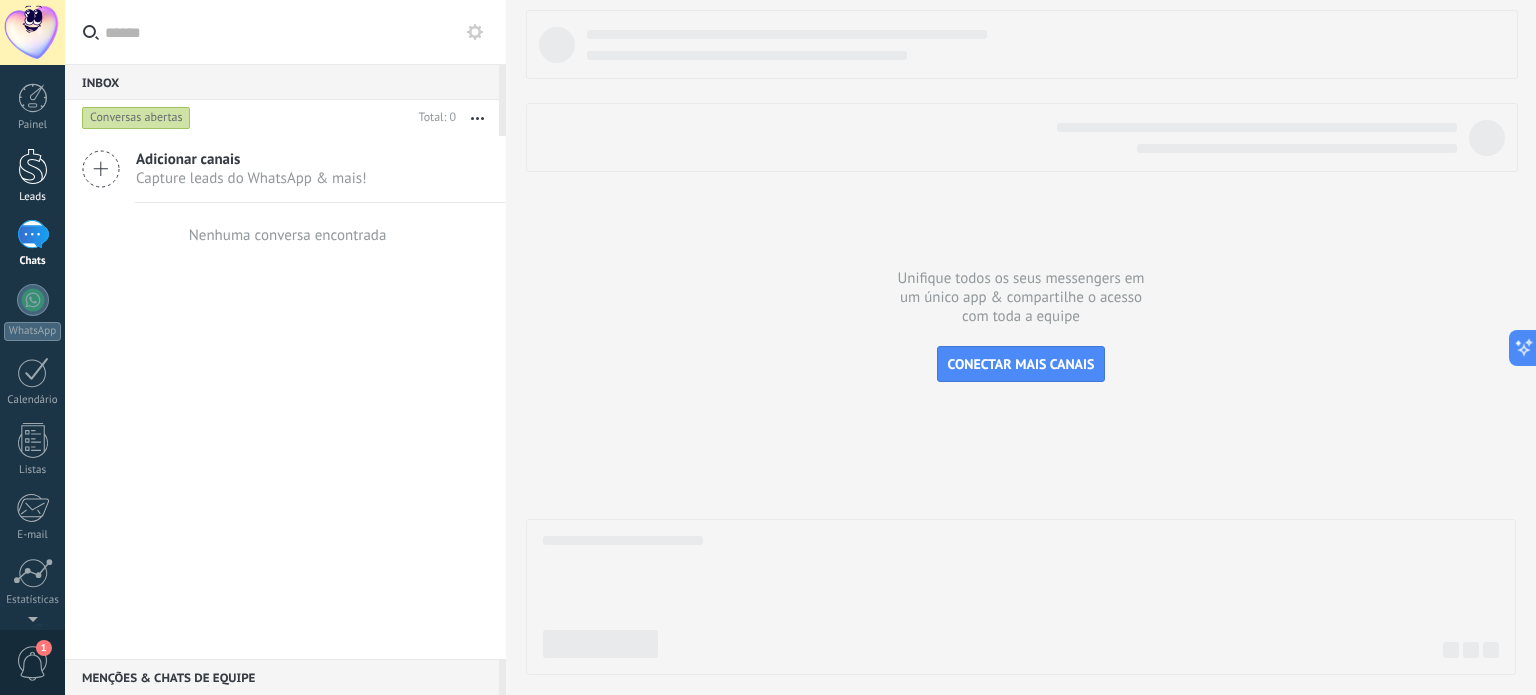 click at bounding box center (33, 166) 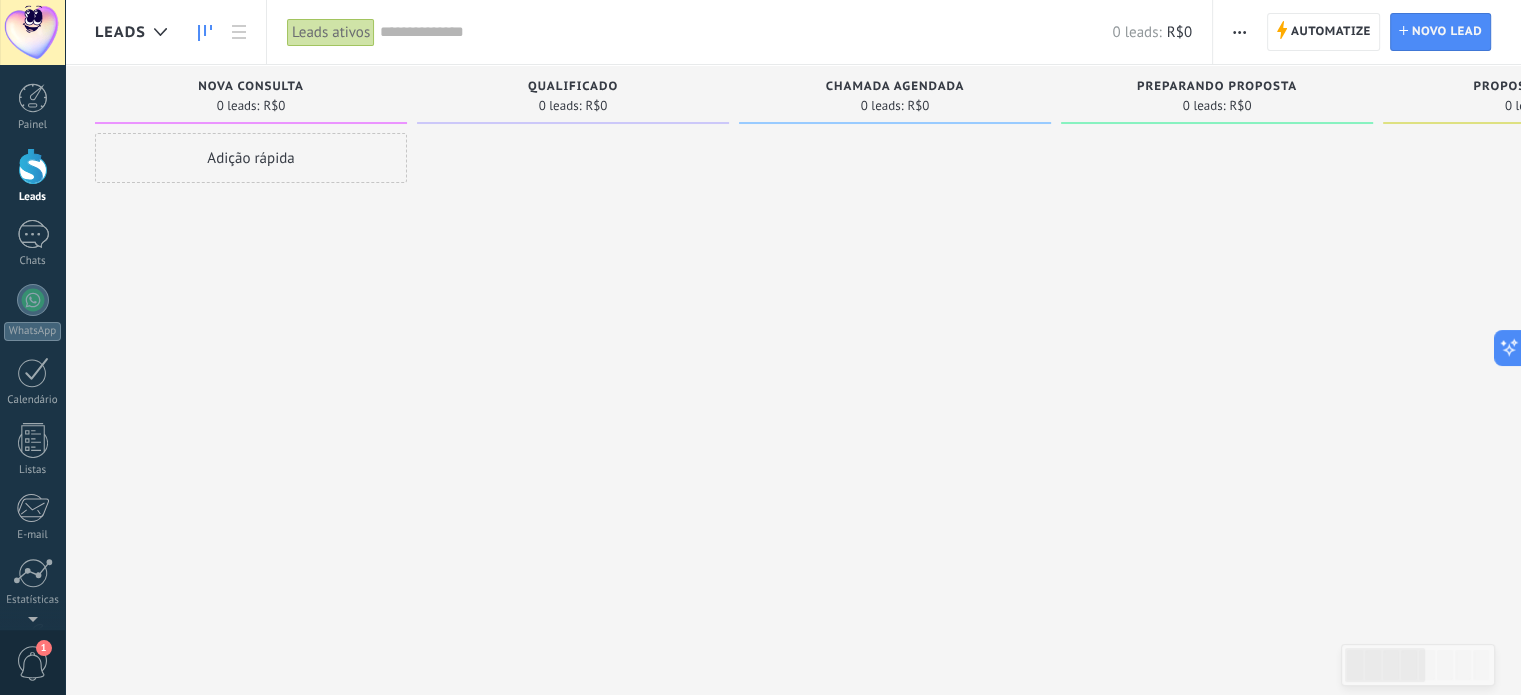 click on "Chats" at bounding box center [32, 244] 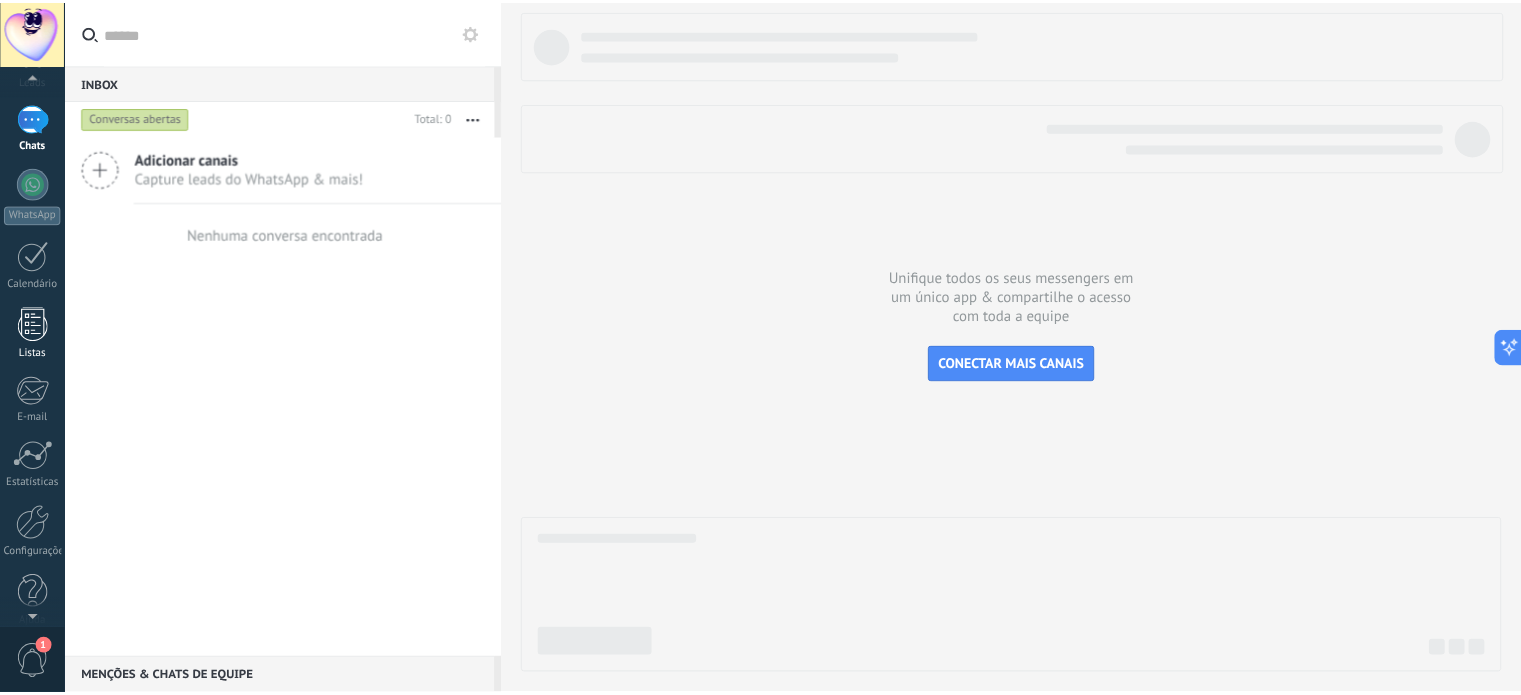 scroll, scrollTop: 136, scrollLeft: 0, axis: vertical 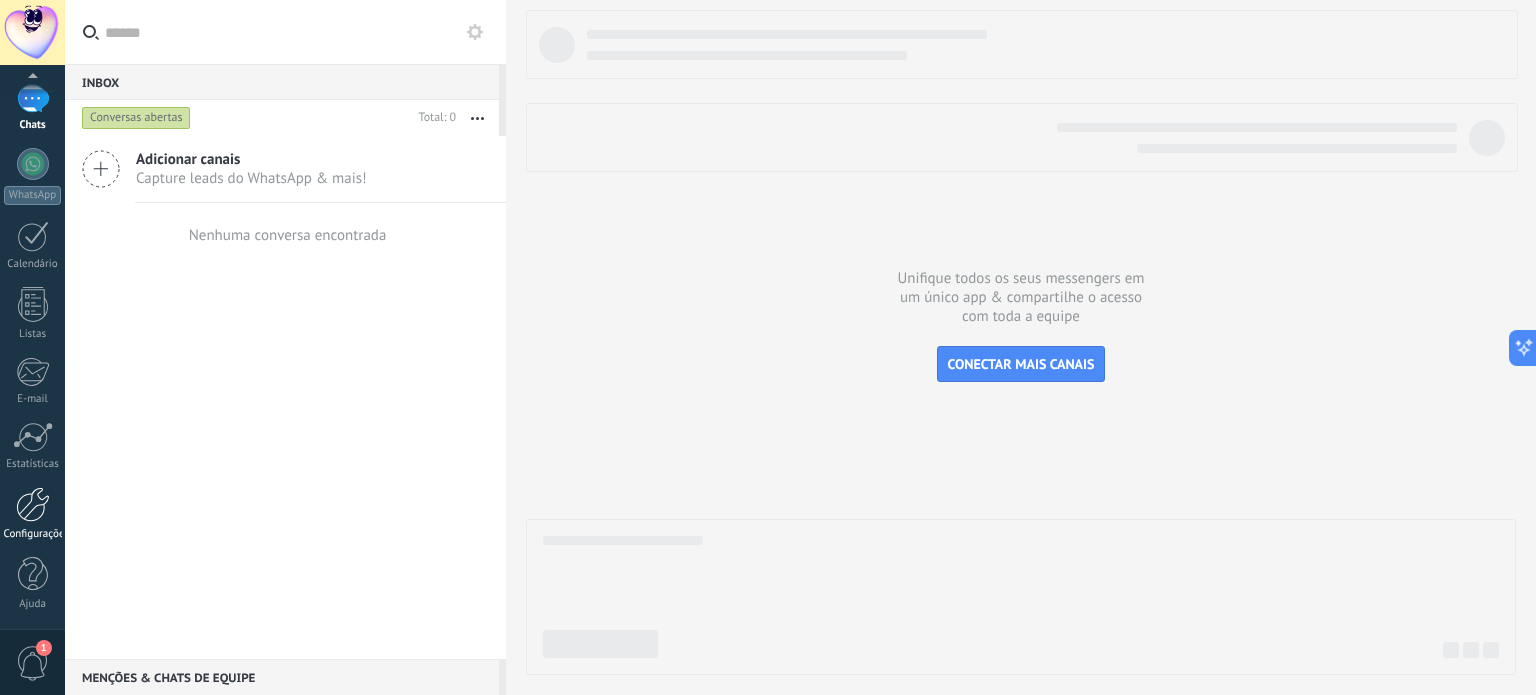 click at bounding box center [33, 504] 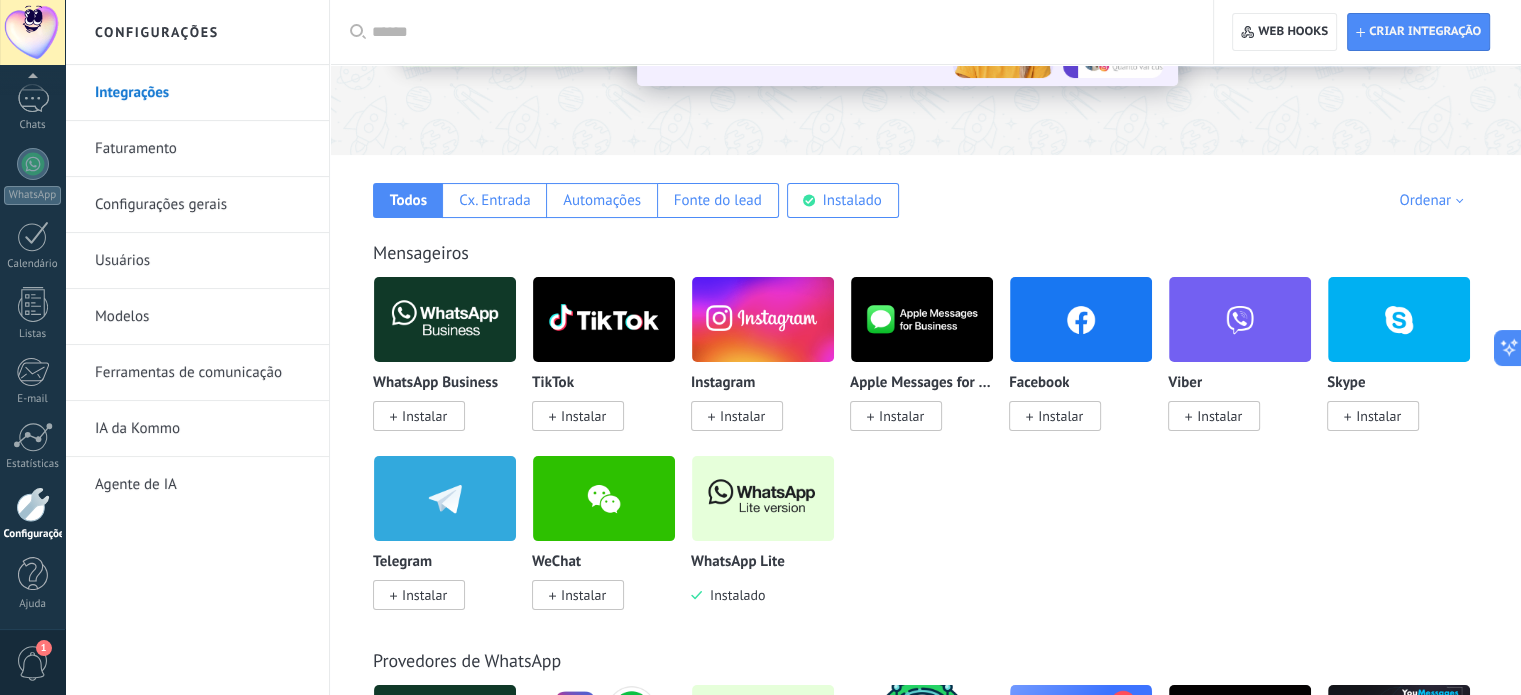 scroll, scrollTop: 300, scrollLeft: 0, axis: vertical 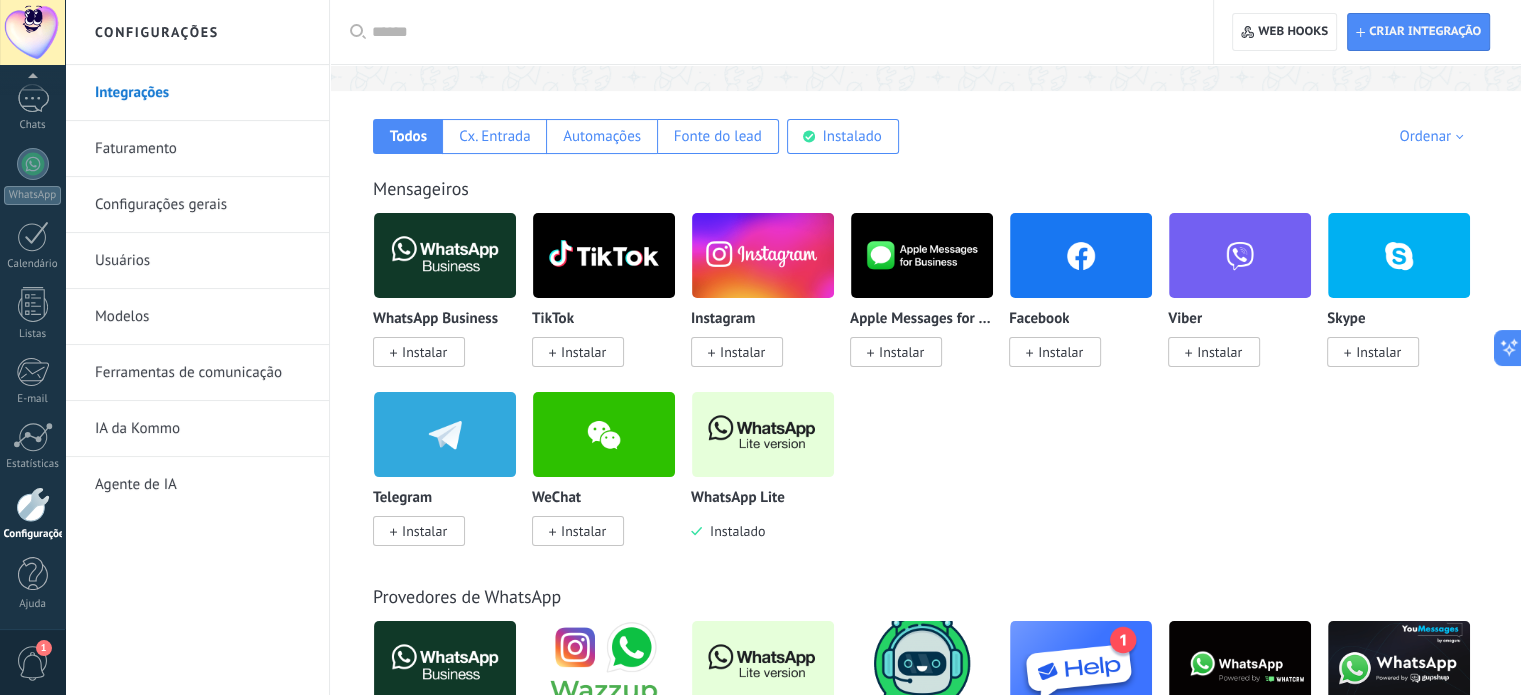 click on "Ferramentas de comunicação" at bounding box center (202, 373) 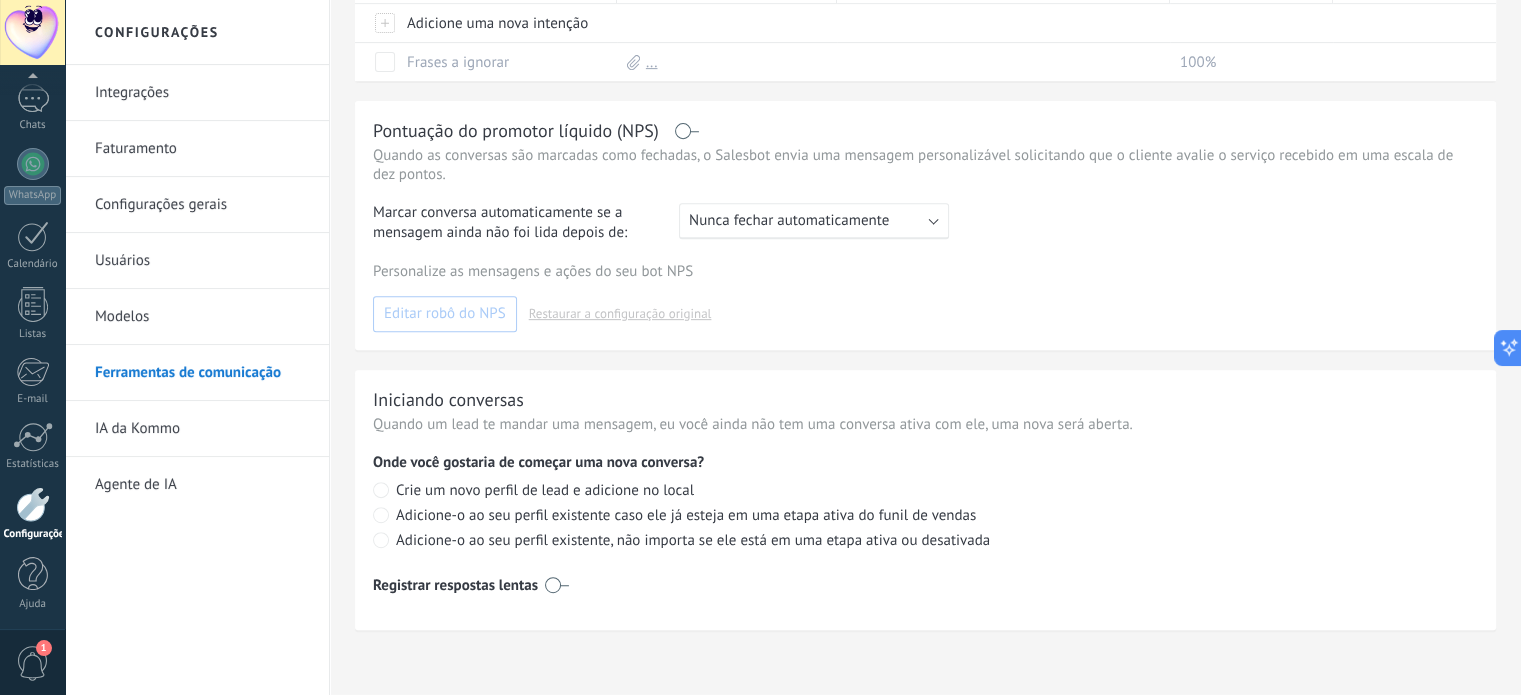 scroll, scrollTop: 826, scrollLeft: 0, axis: vertical 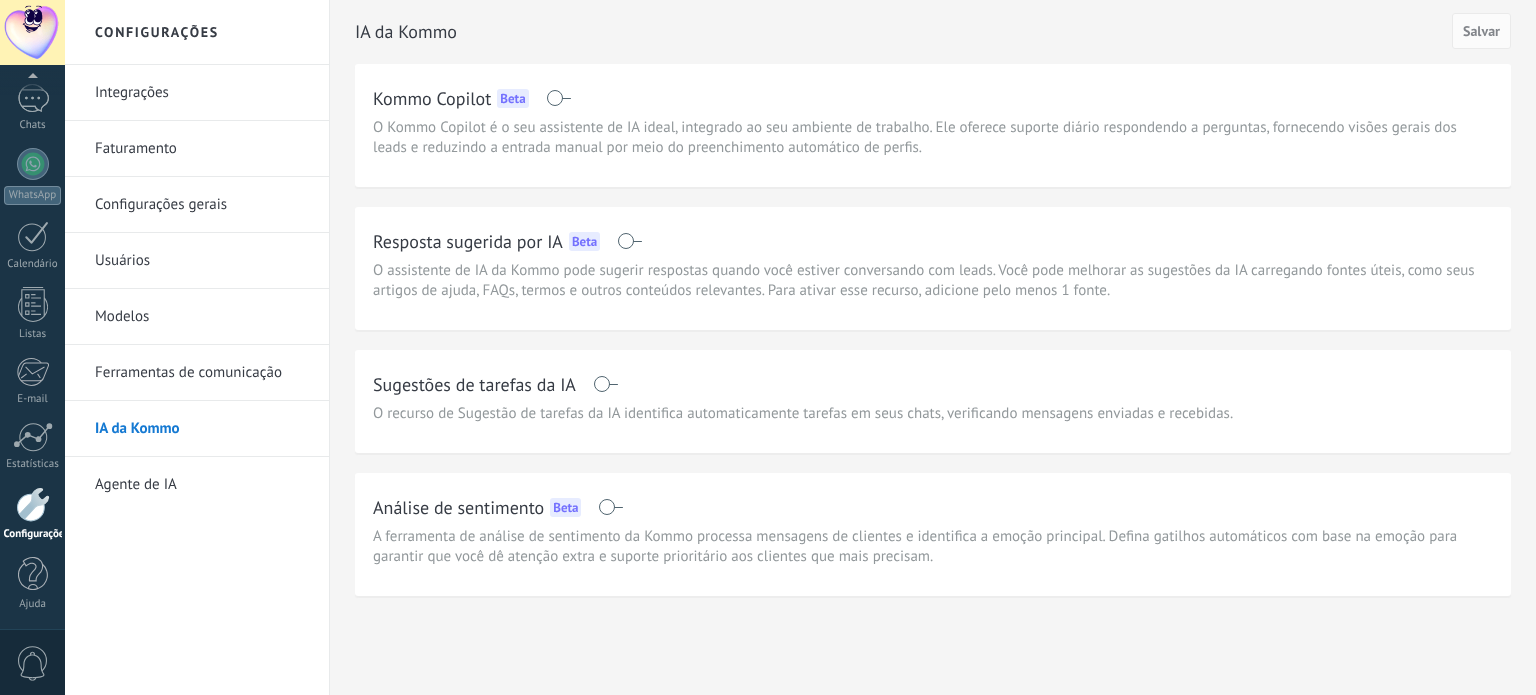 click at bounding box center (33, 98) 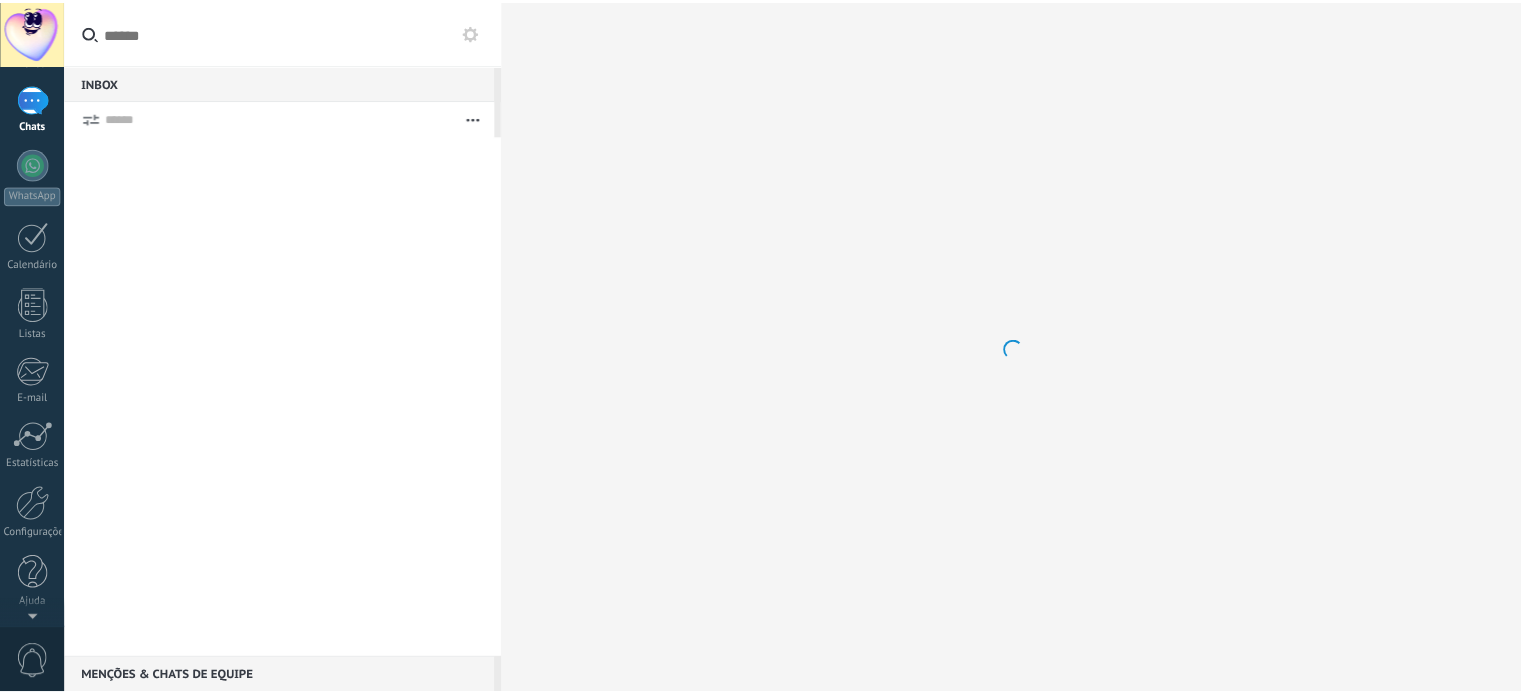 scroll, scrollTop: 0, scrollLeft: 0, axis: both 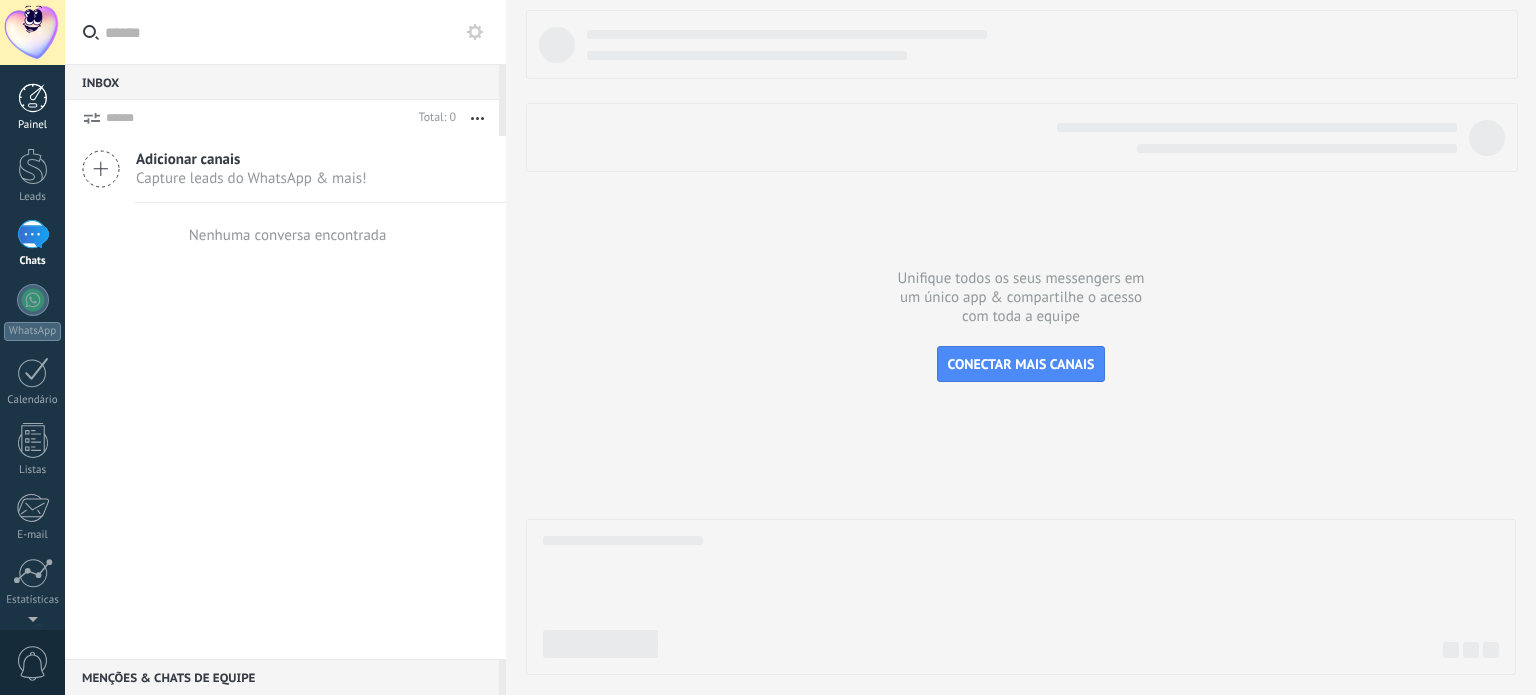 click at bounding box center [33, 98] 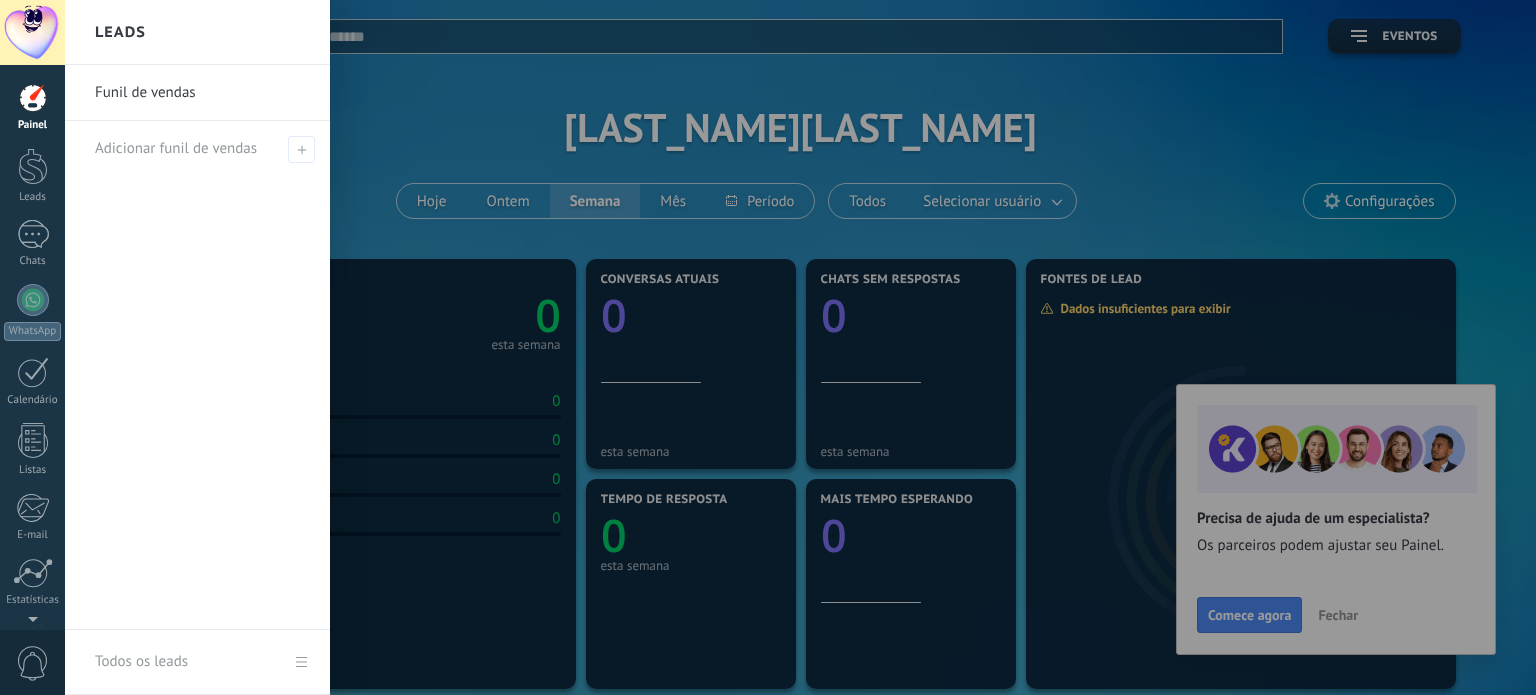 click at bounding box center [833, 347] 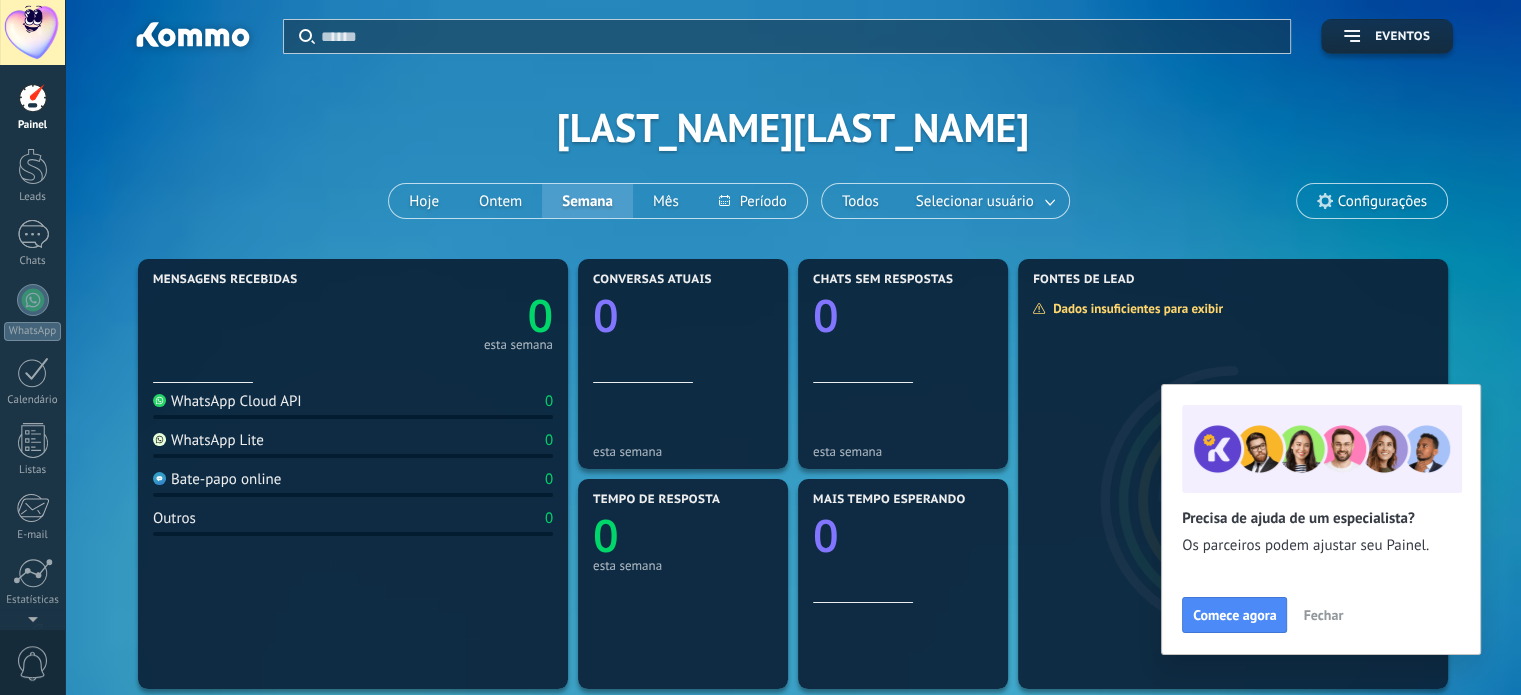 click on "Fechar" at bounding box center [1323, 615] 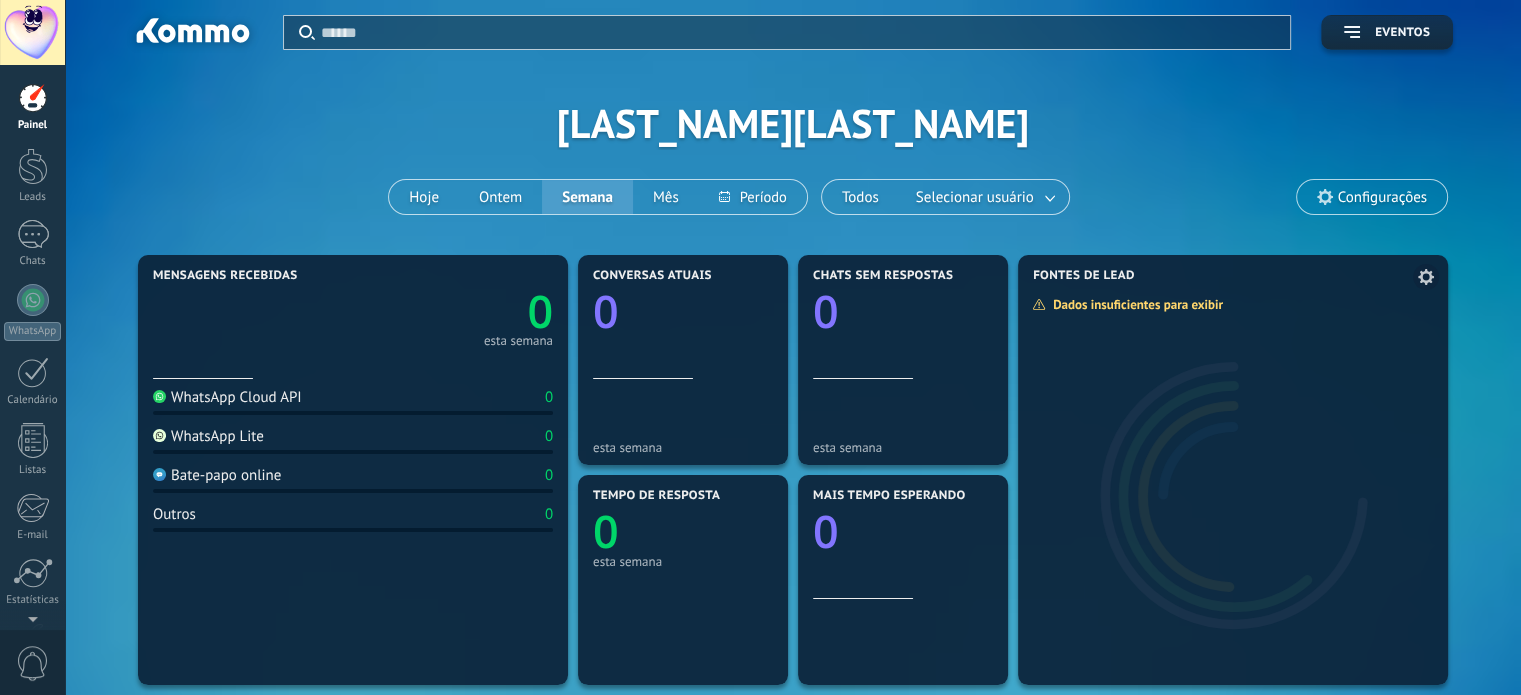 scroll, scrollTop: 0, scrollLeft: 0, axis: both 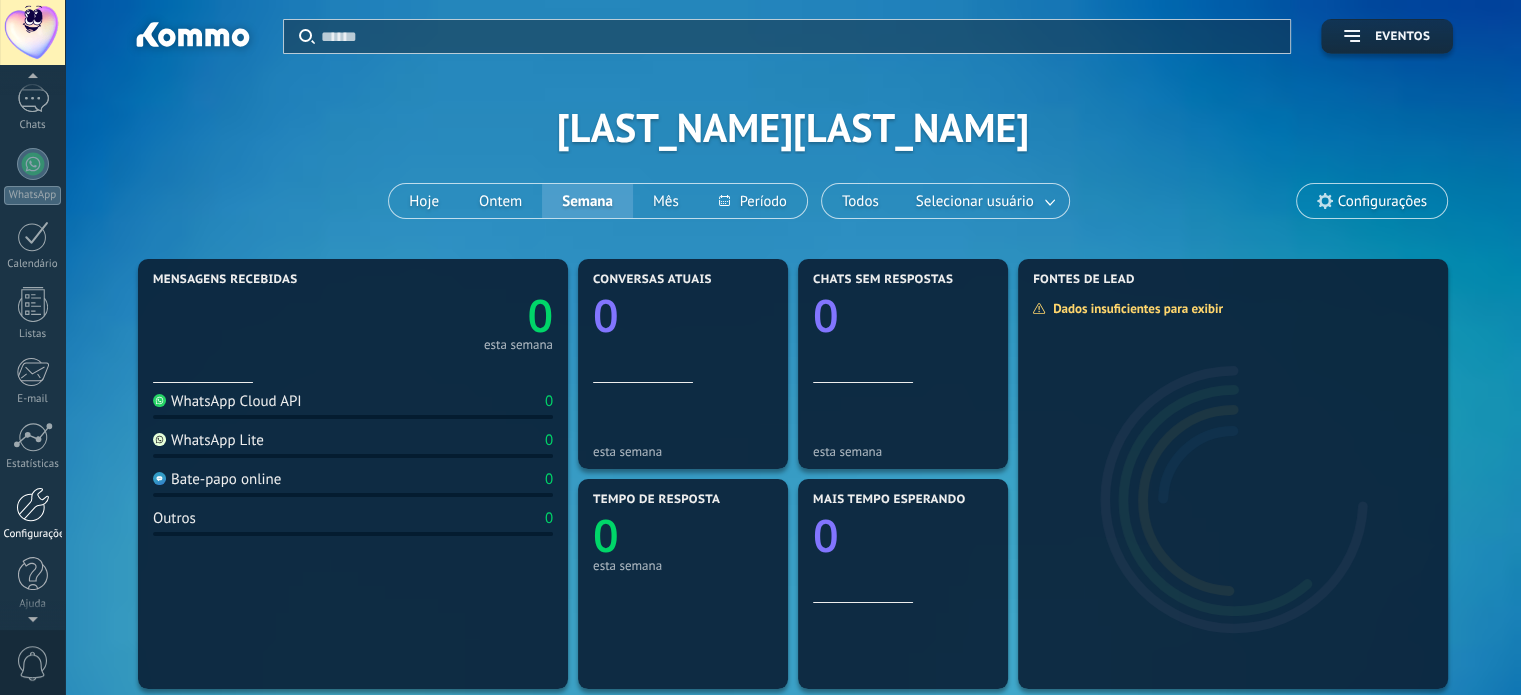 click at bounding box center (33, 504) 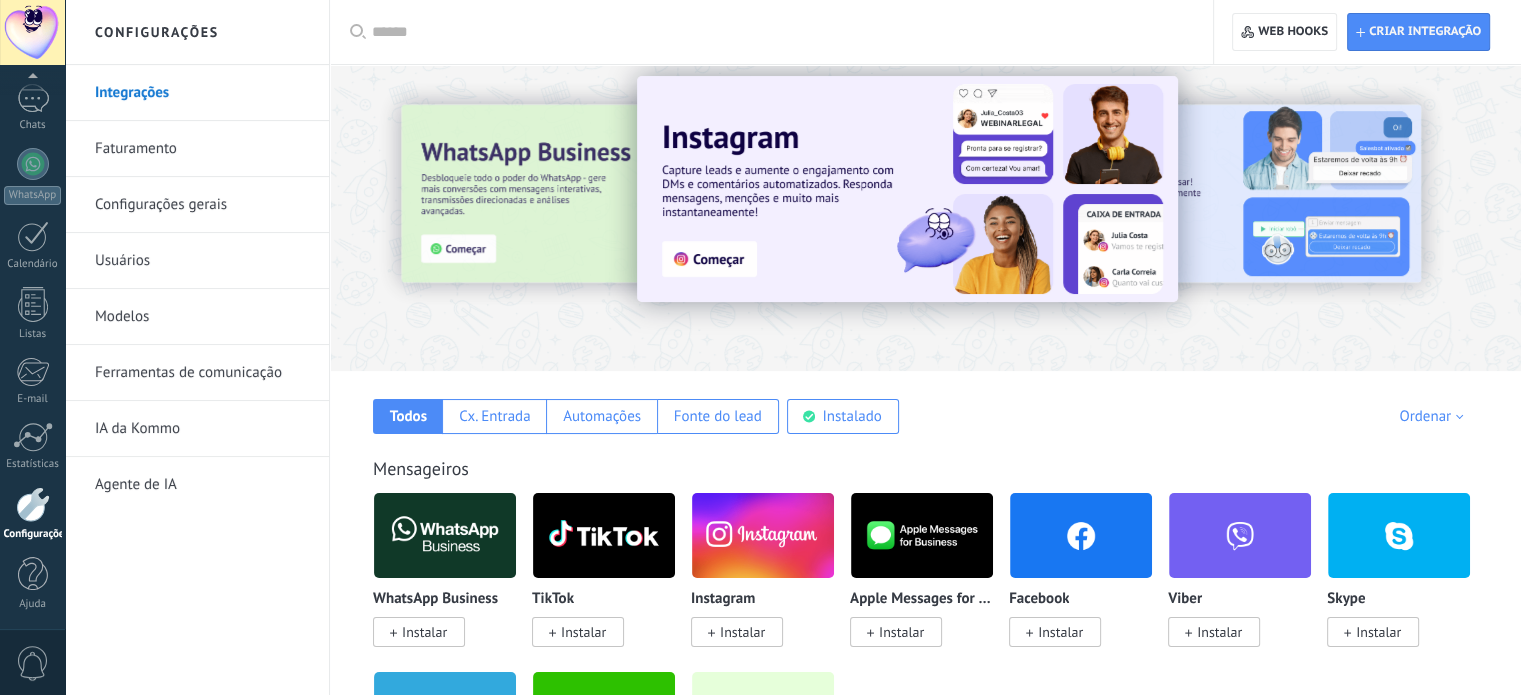 scroll, scrollTop: 0, scrollLeft: 0, axis: both 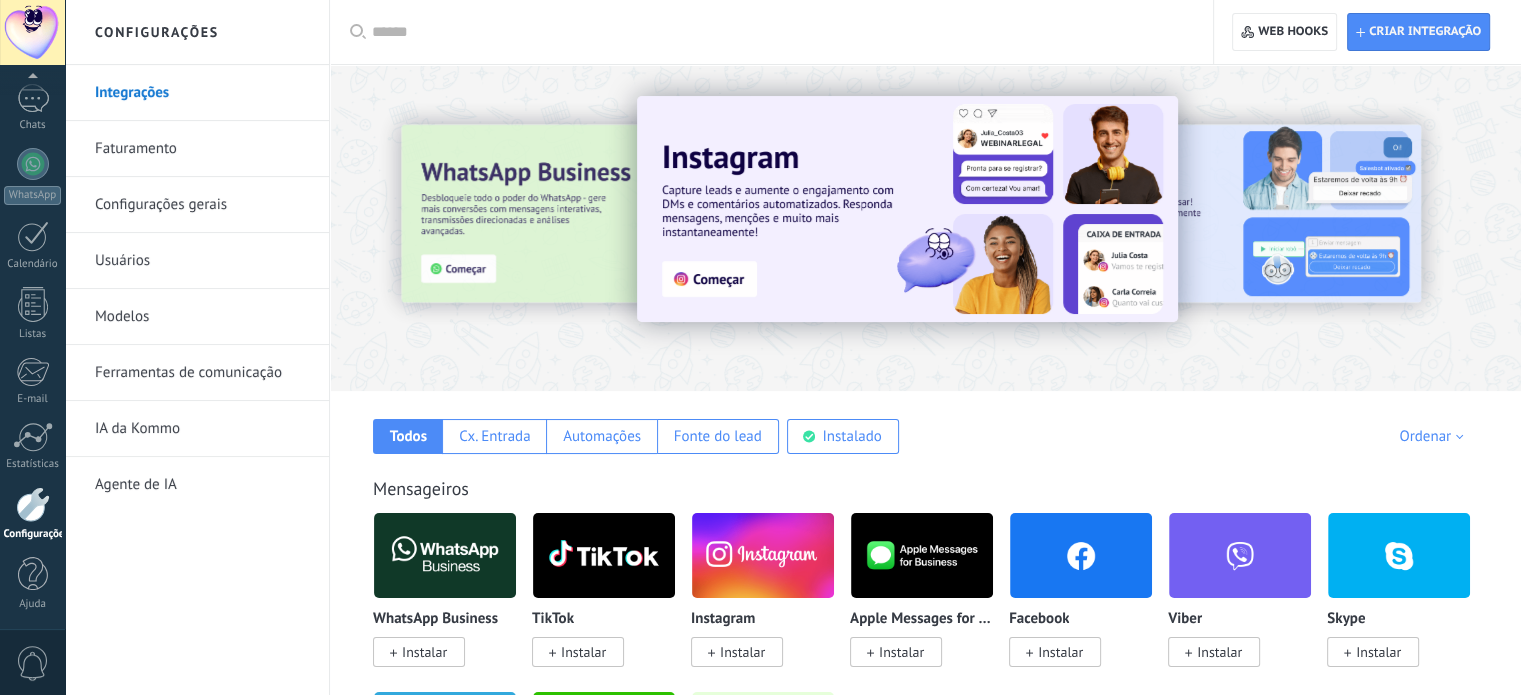 click on "Configurações gerais" at bounding box center [202, 205] 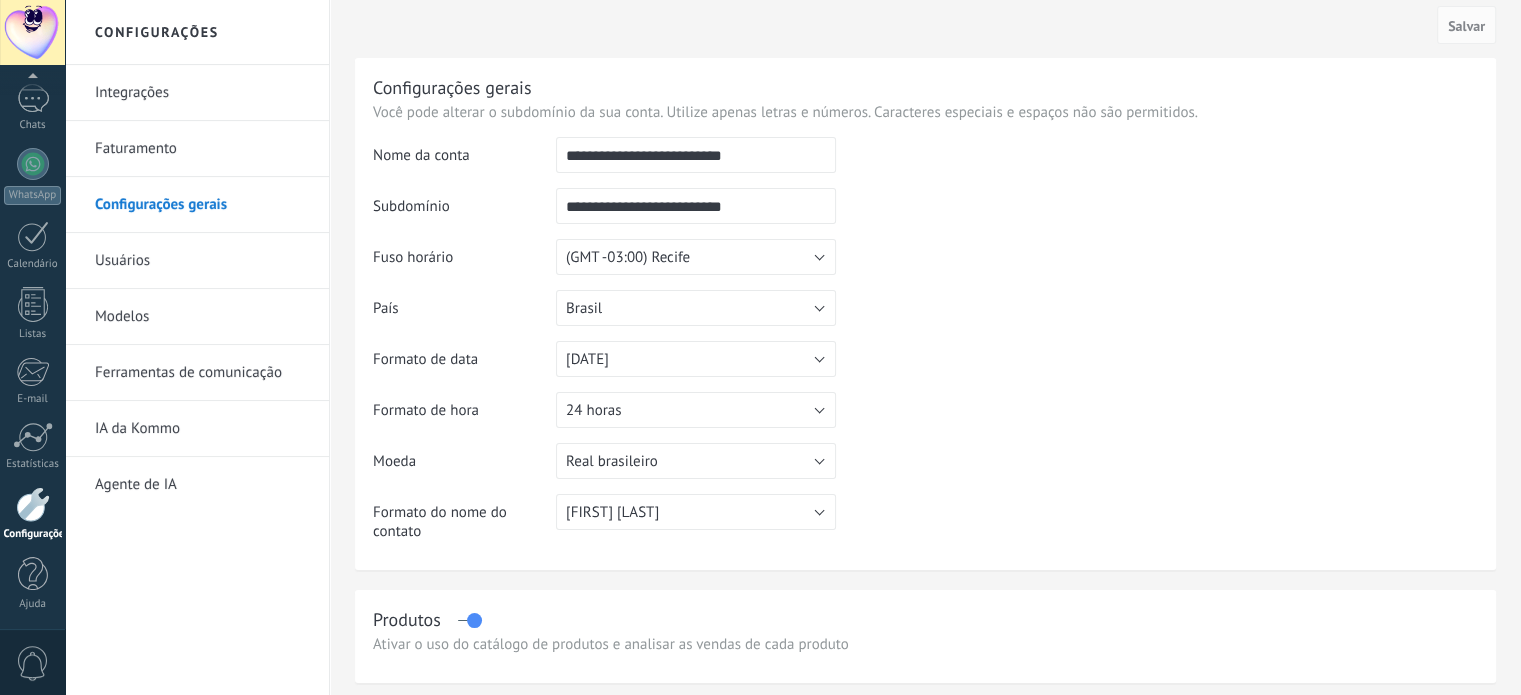 scroll, scrollTop: 0, scrollLeft: 0, axis: both 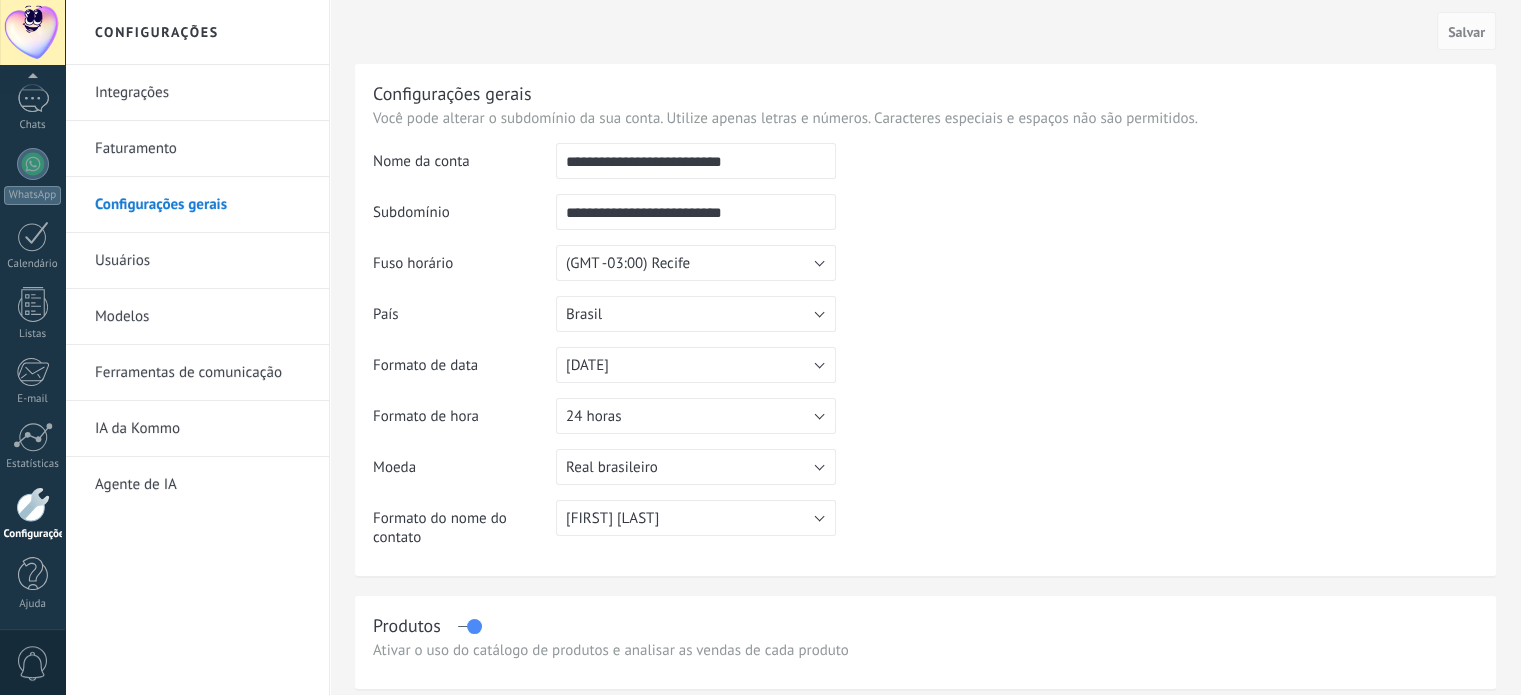 click on "**********" at bounding box center (696, 161) 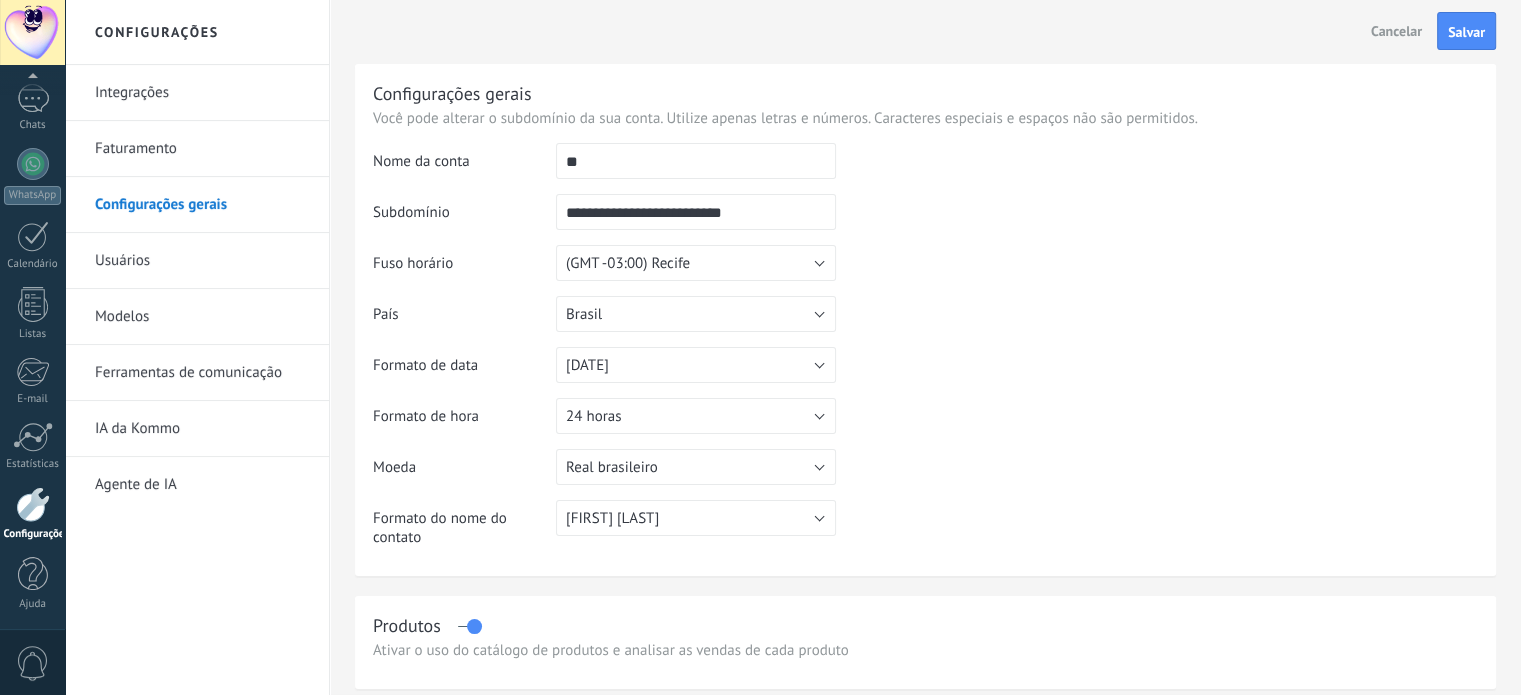 type on "*" 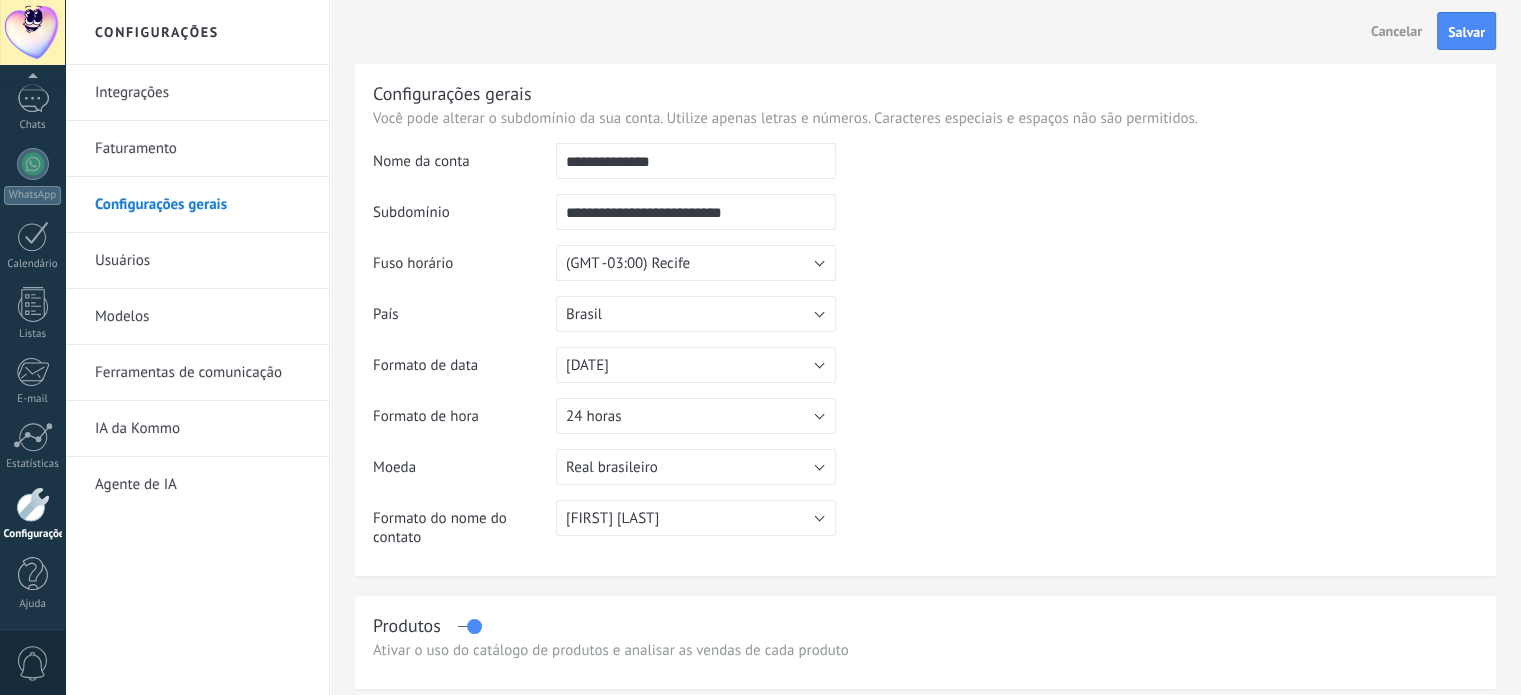type on "**********" 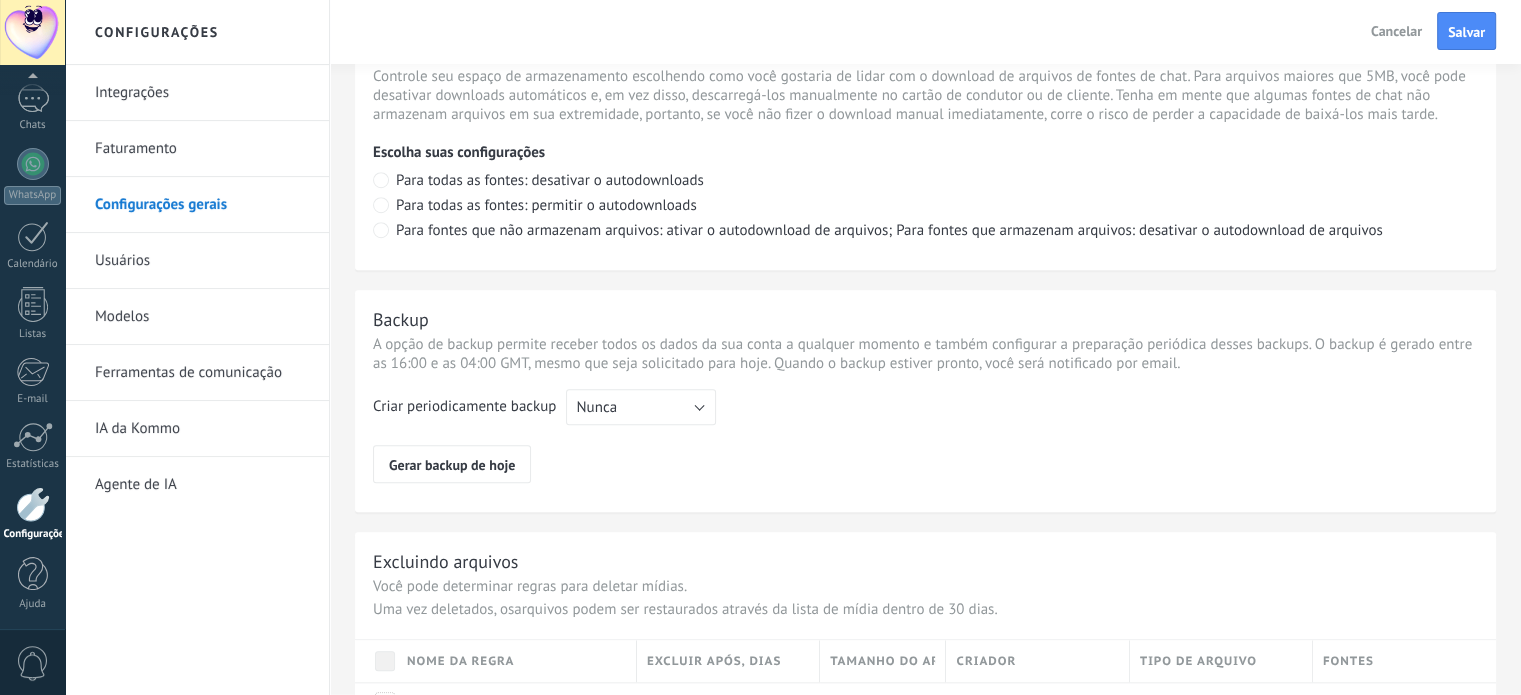 scroll, scrollTop: 1392, scrollLeft: 0, axis: vertical 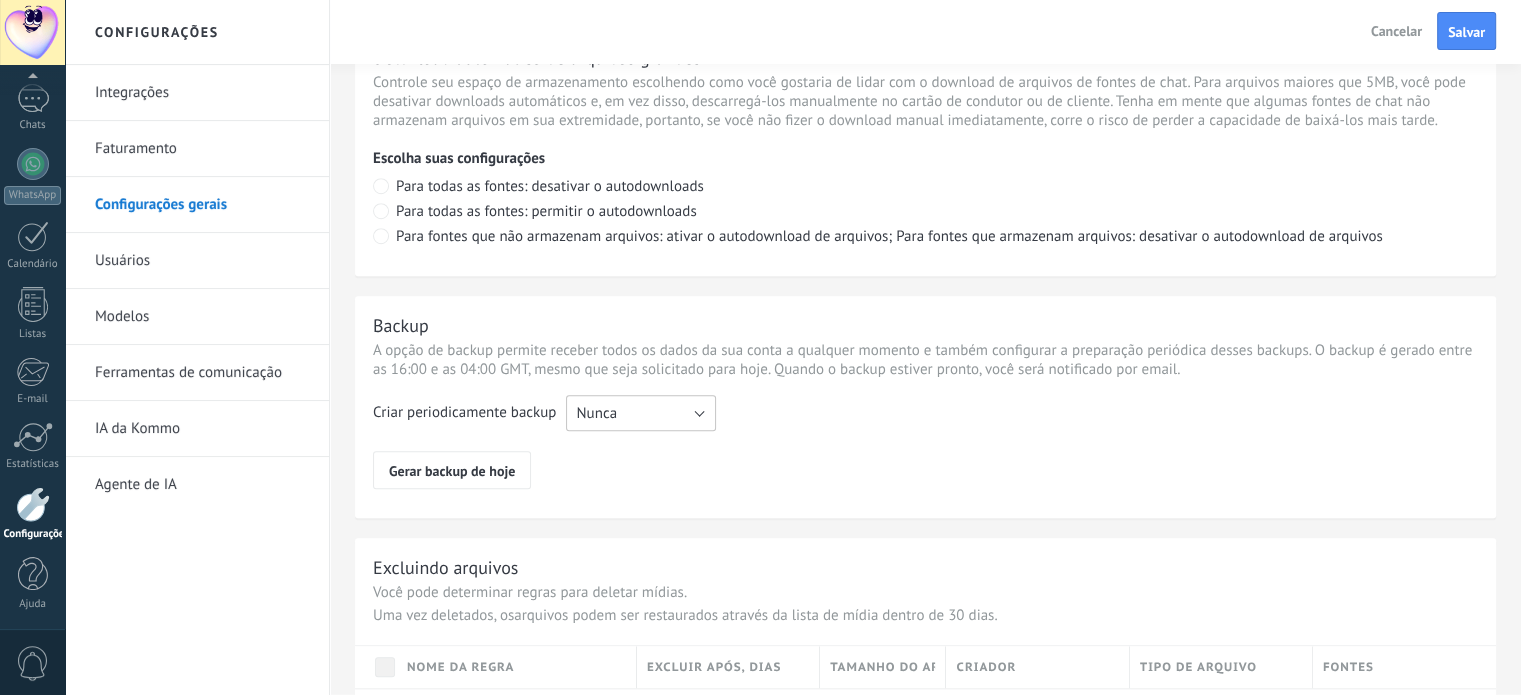 click on "Nunca" at bounding box center (641, 413) 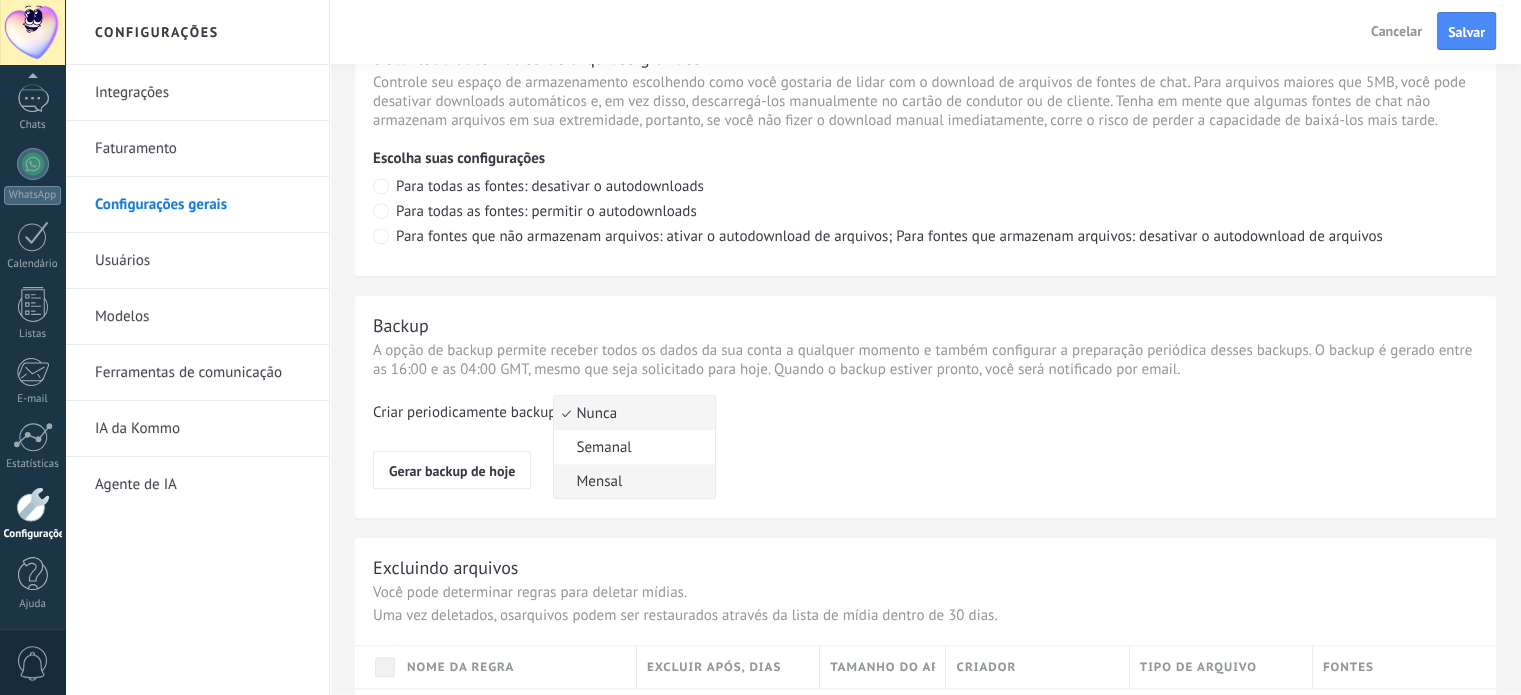 click on "Mensal" at bounding box center (631, 481) 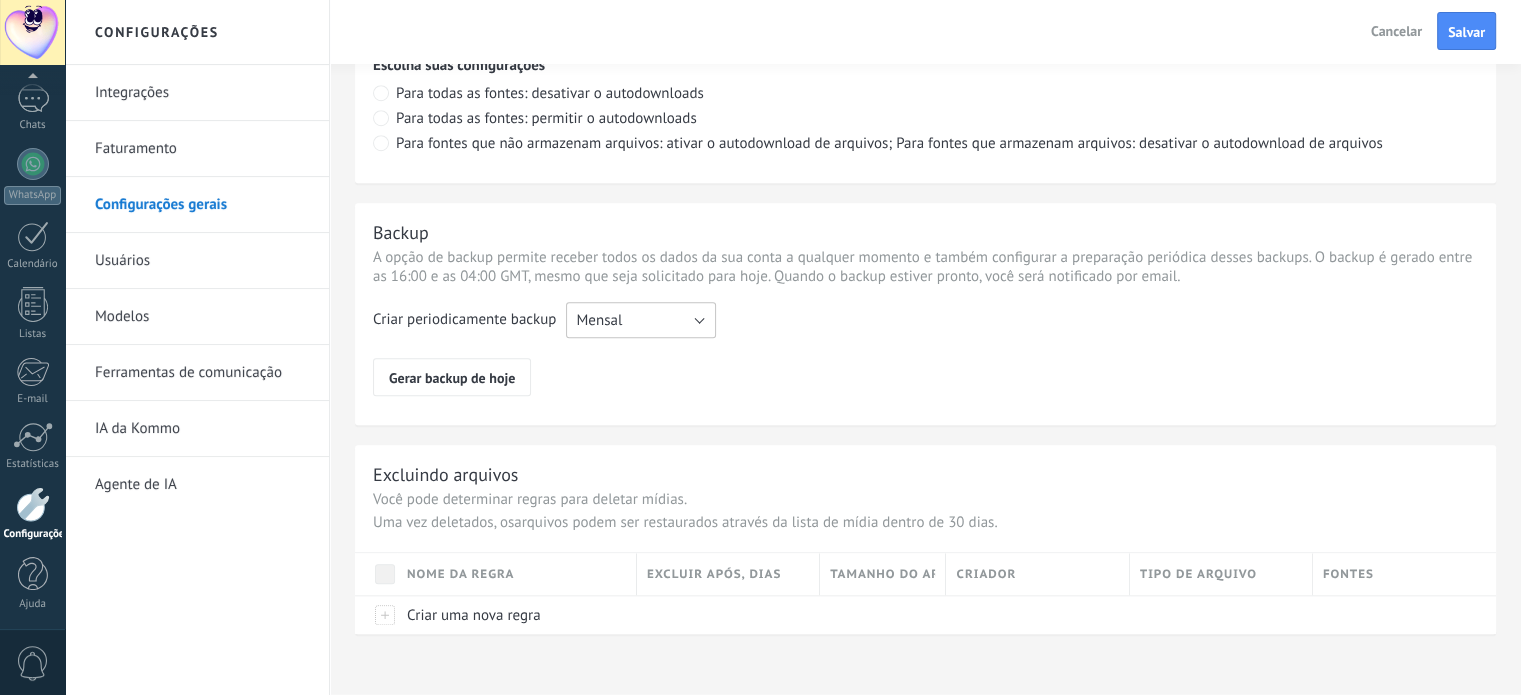scroll, scrollTop: 1492, scrollLeft: 0, axis: vertical 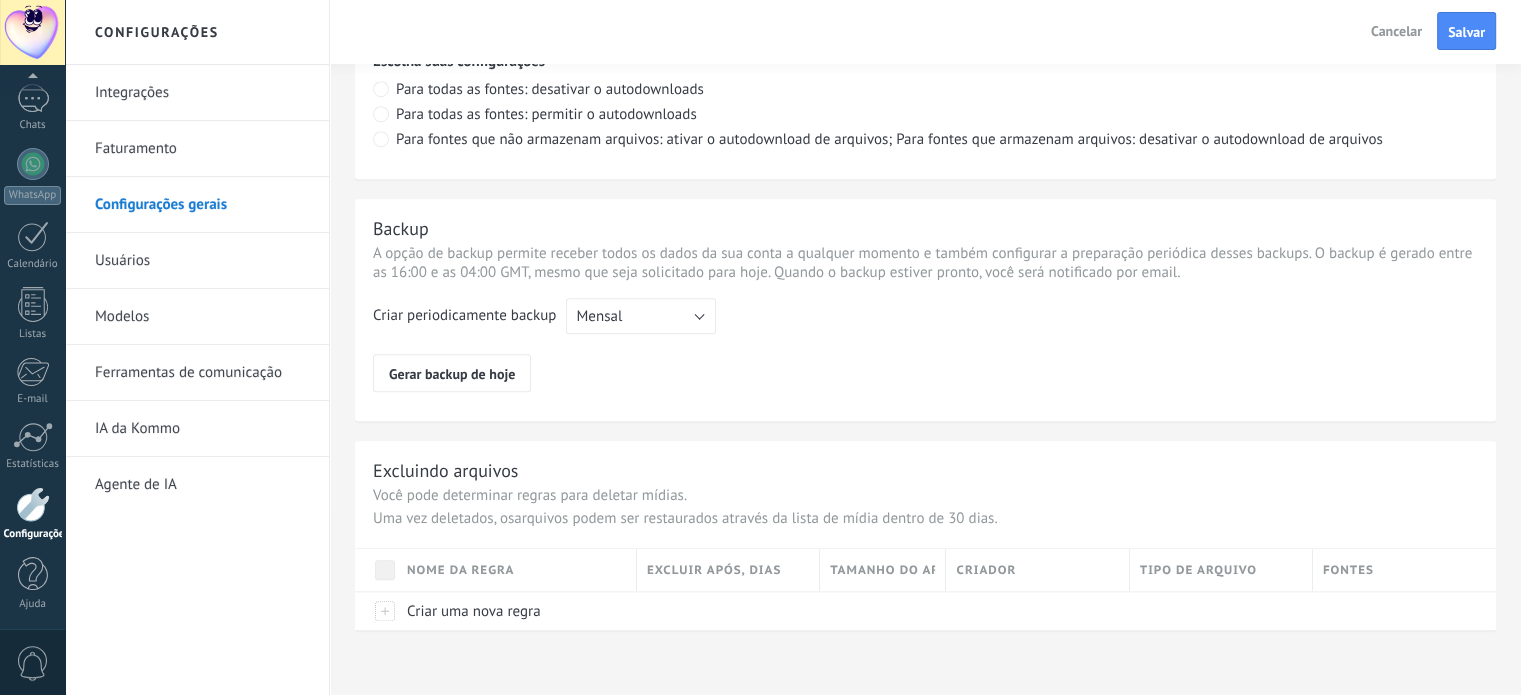 click on "Usuários" at bounding box center (202, 261) 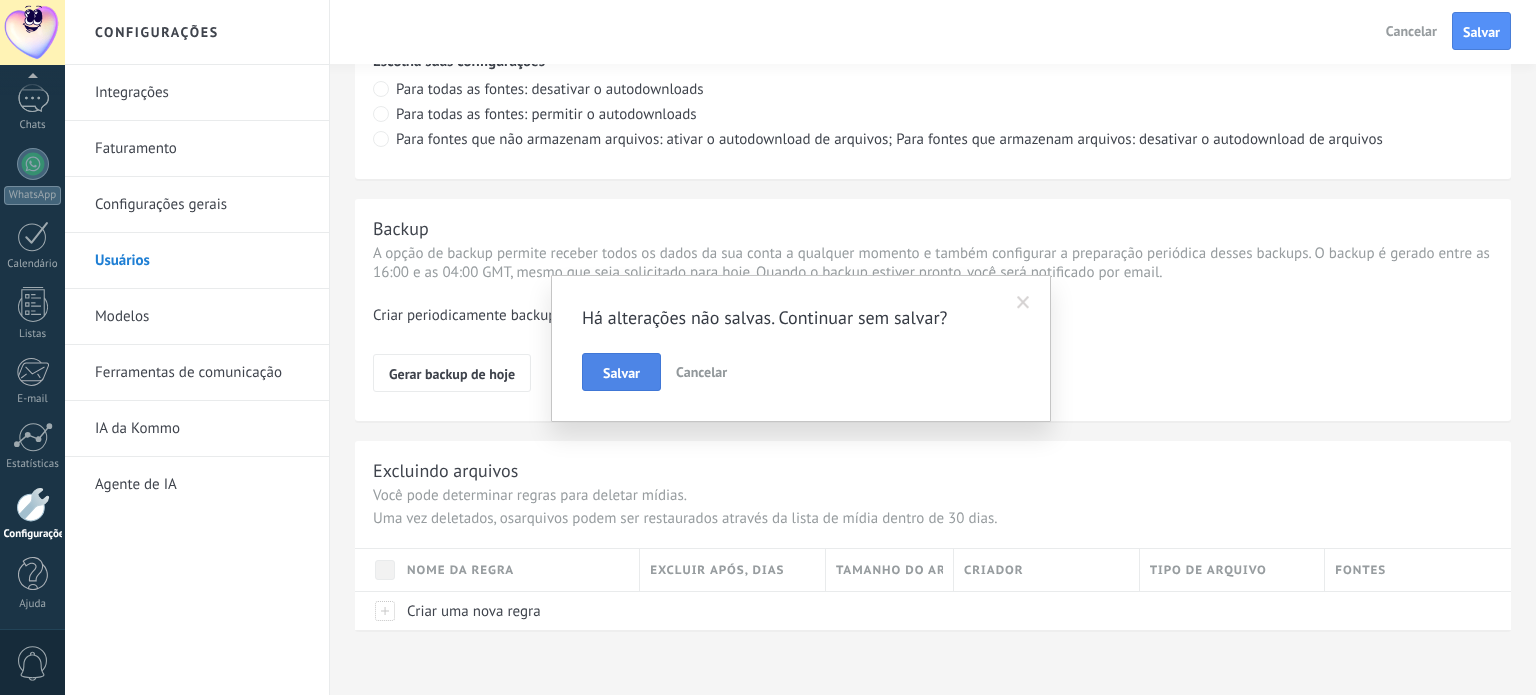 click on "Salvar" at bounding box center [621, 372] 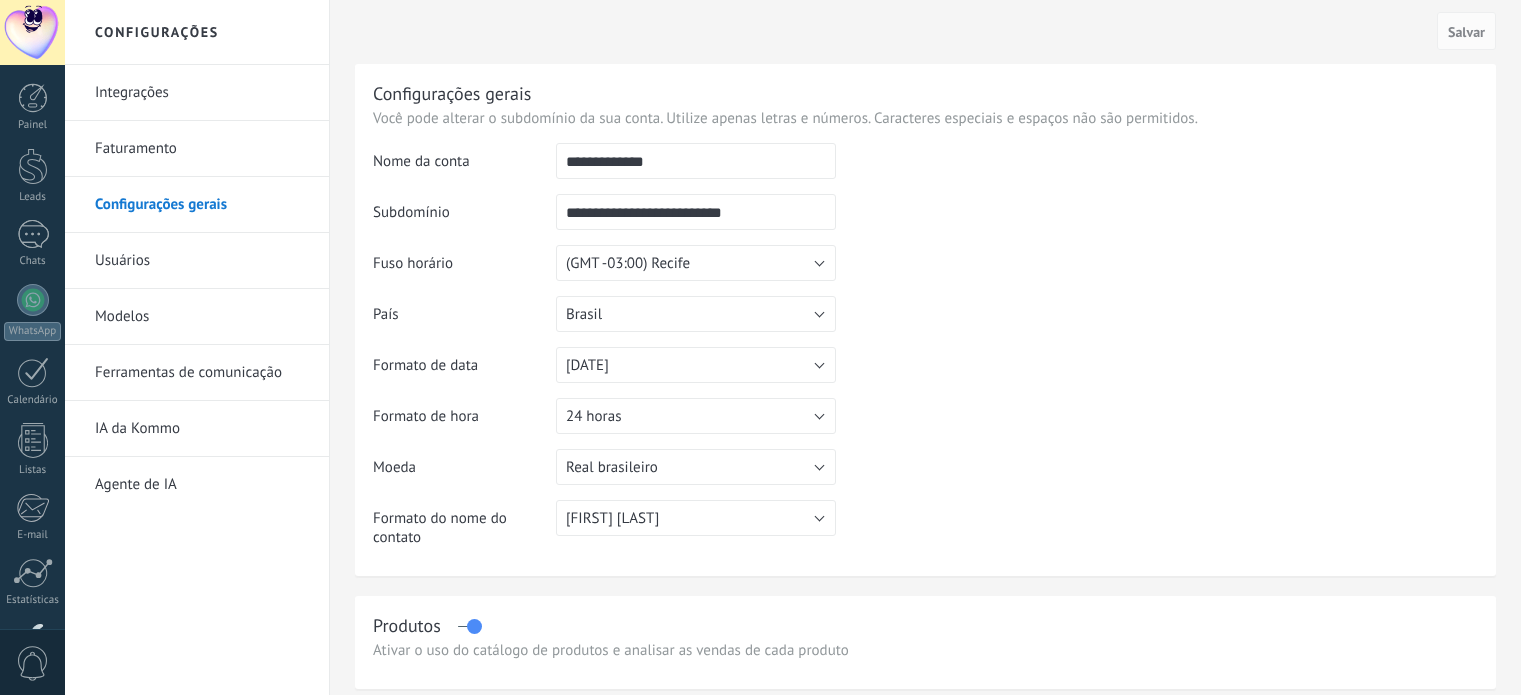 scroll, scrollTop: 0, scrollLeft: 0, axis: both 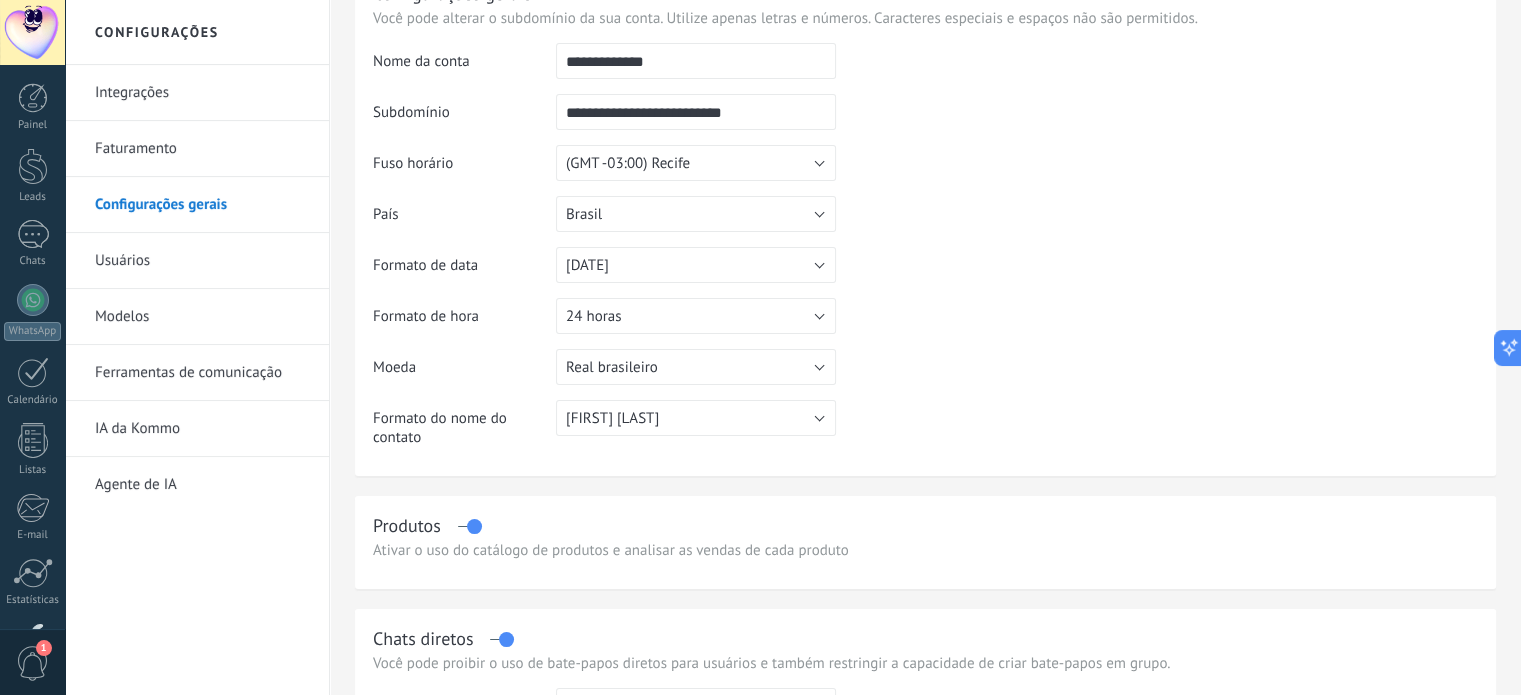 click on "Usuários" at bounding box center [202, 261] 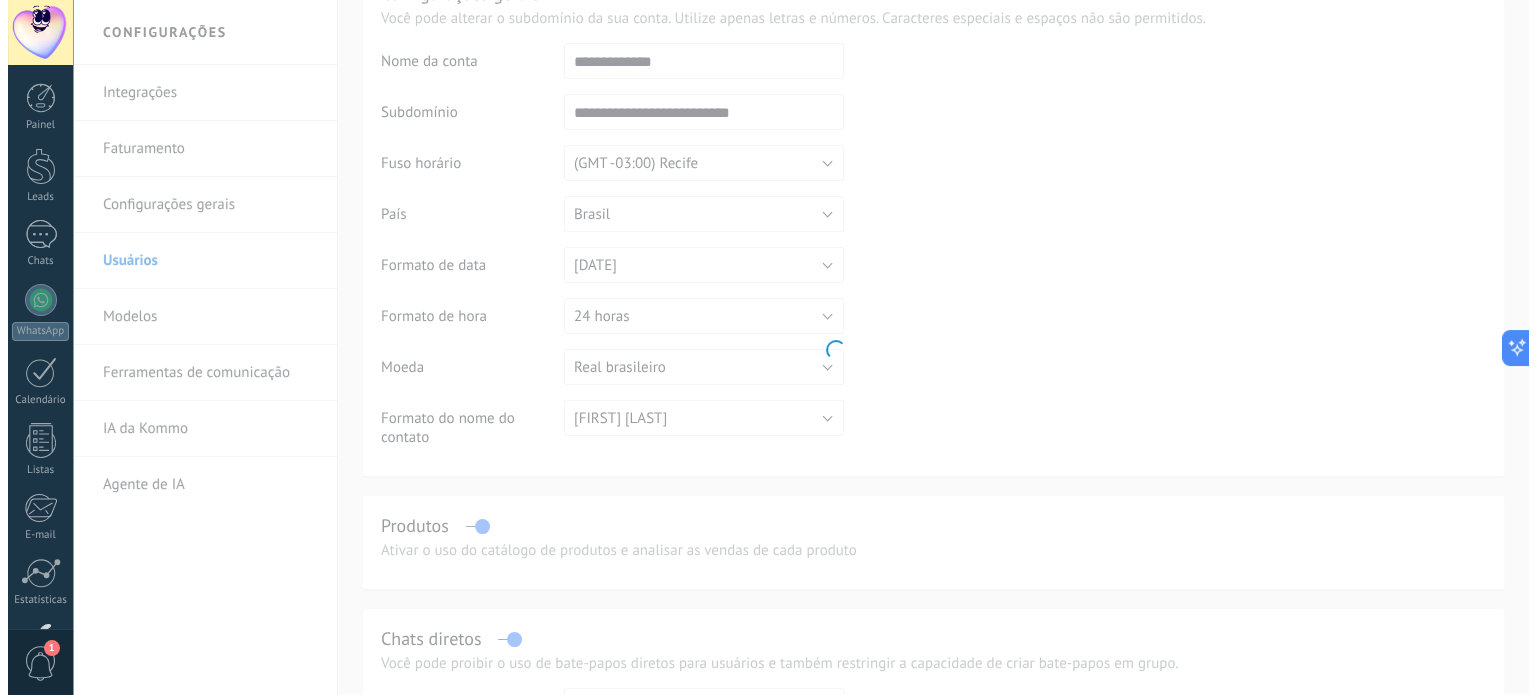 scroll, scrollTop: 0, scrollLeft: 0, axis: both 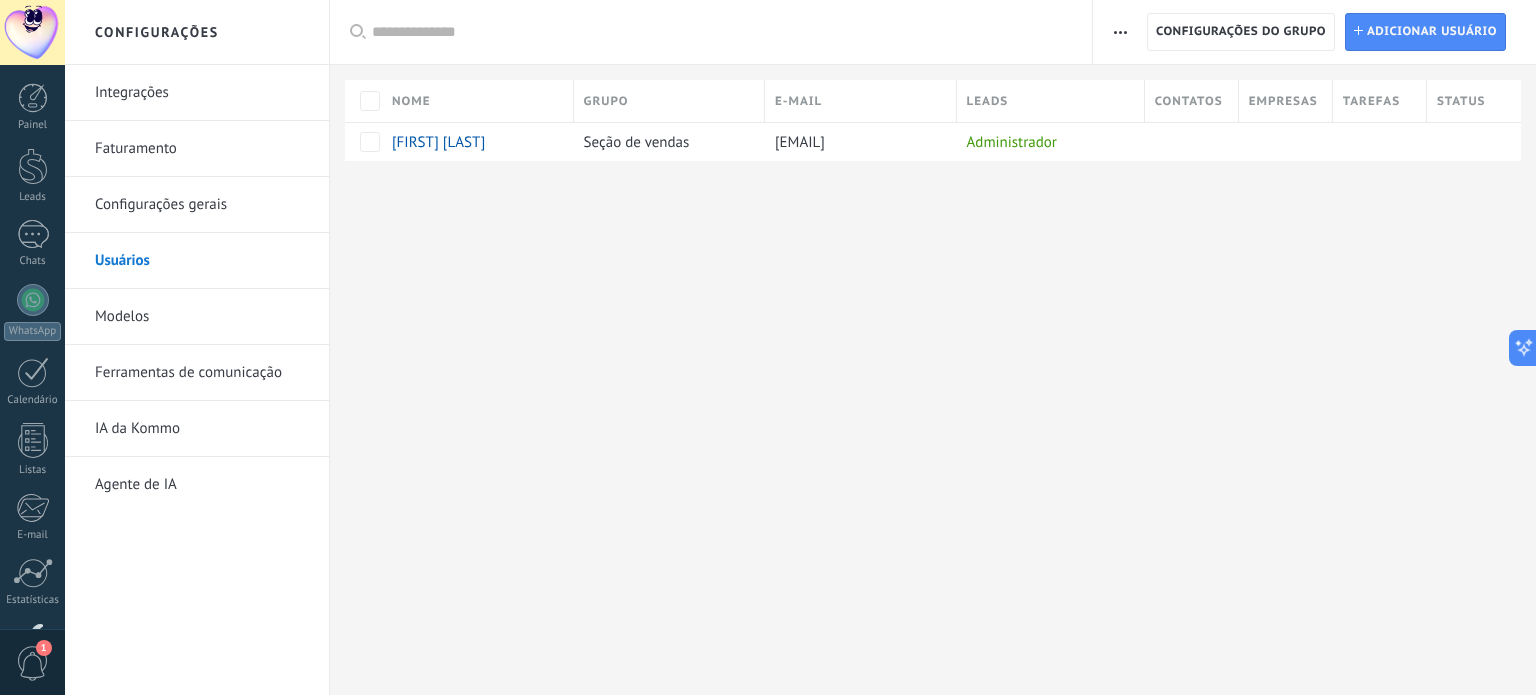 click on "Modelos" at bounding box center (202, 317) 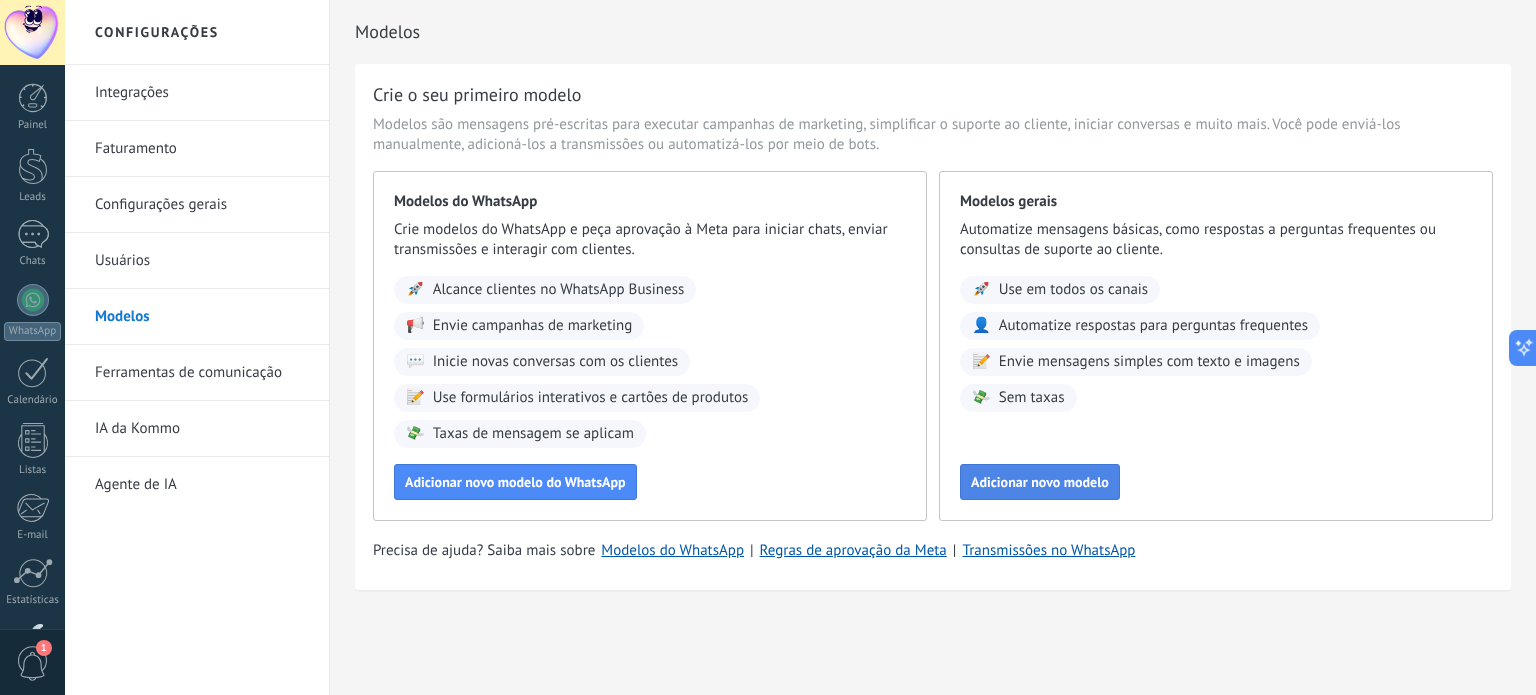 click on "Adicionar novo modelo" at bounding box center (1040, 482) 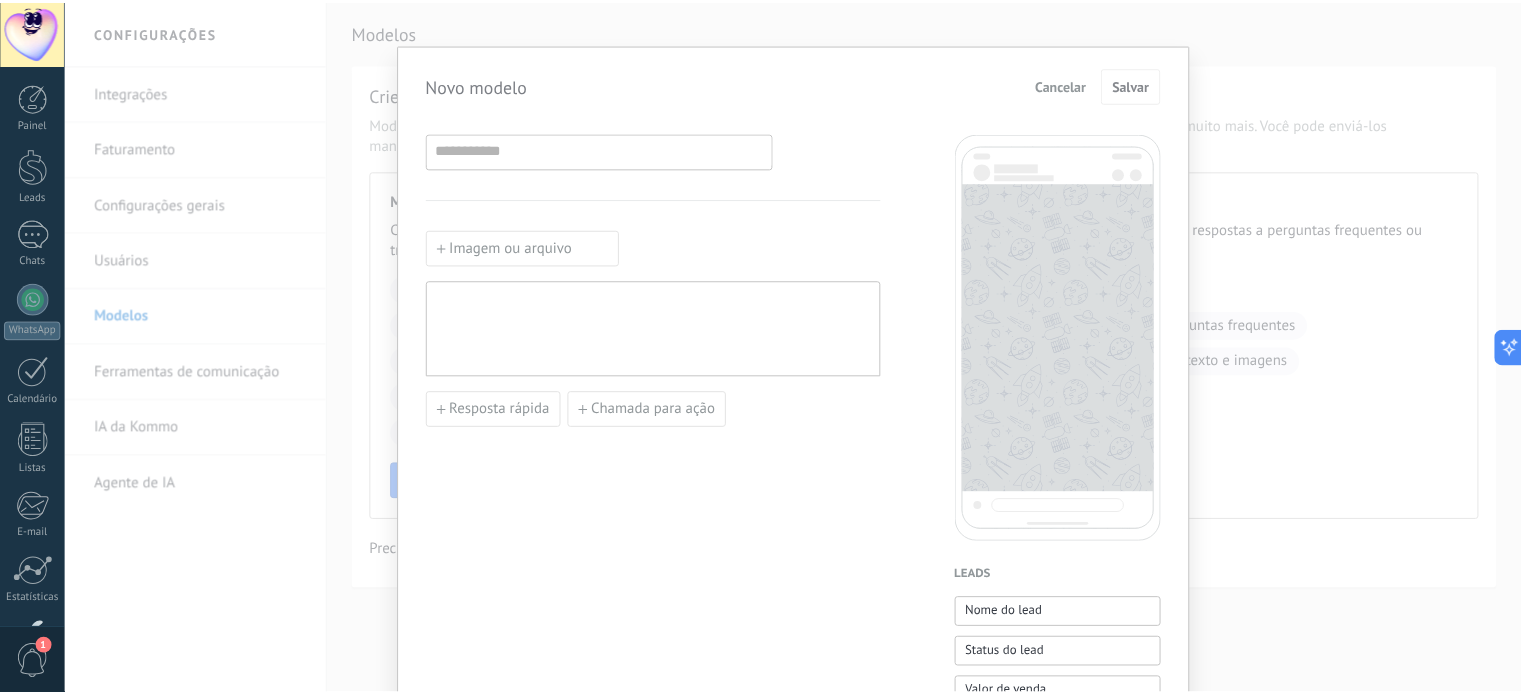 scroll, scrollTop: 0, scrollLeft: 0, axis: both 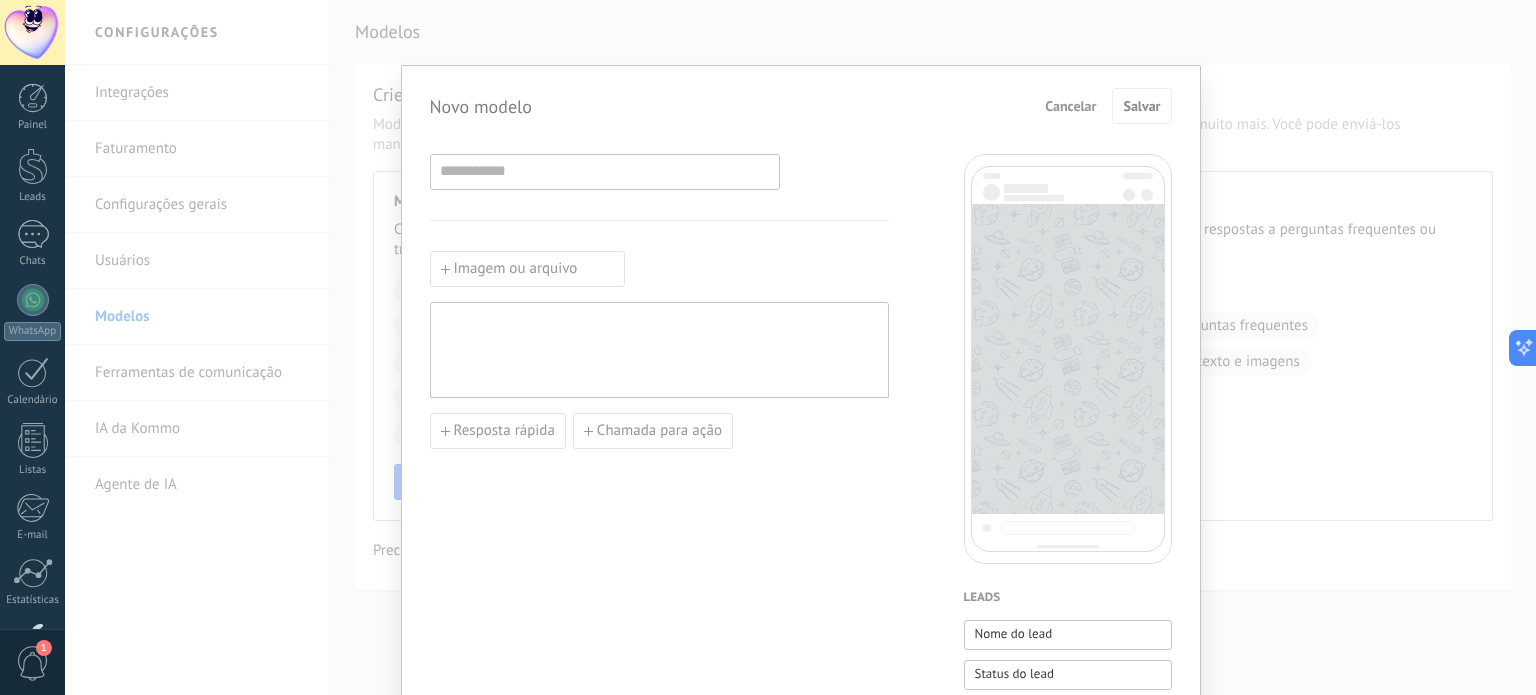 click on "Cancelar" at bounding box center [1070, 106] 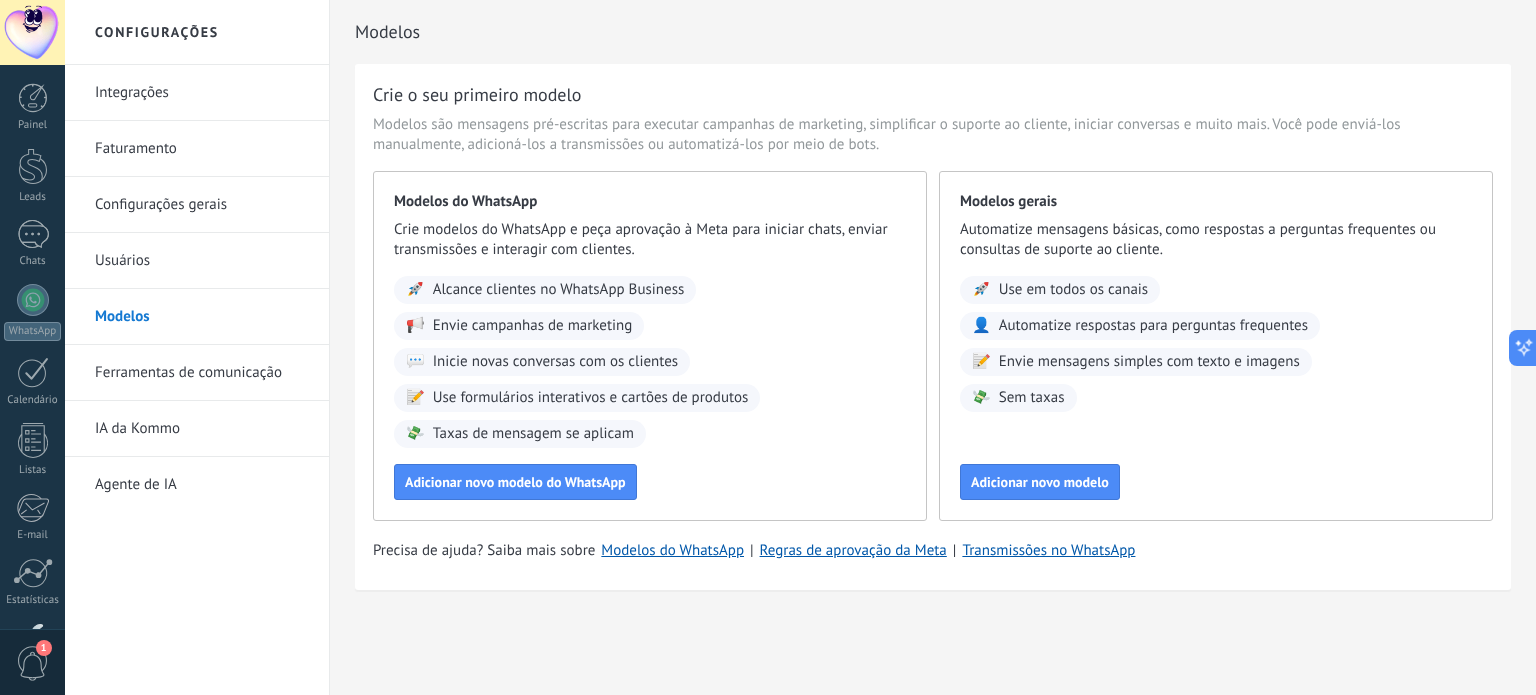 click on "Ferramentas de comunicação" at bounding box center [202, 373] 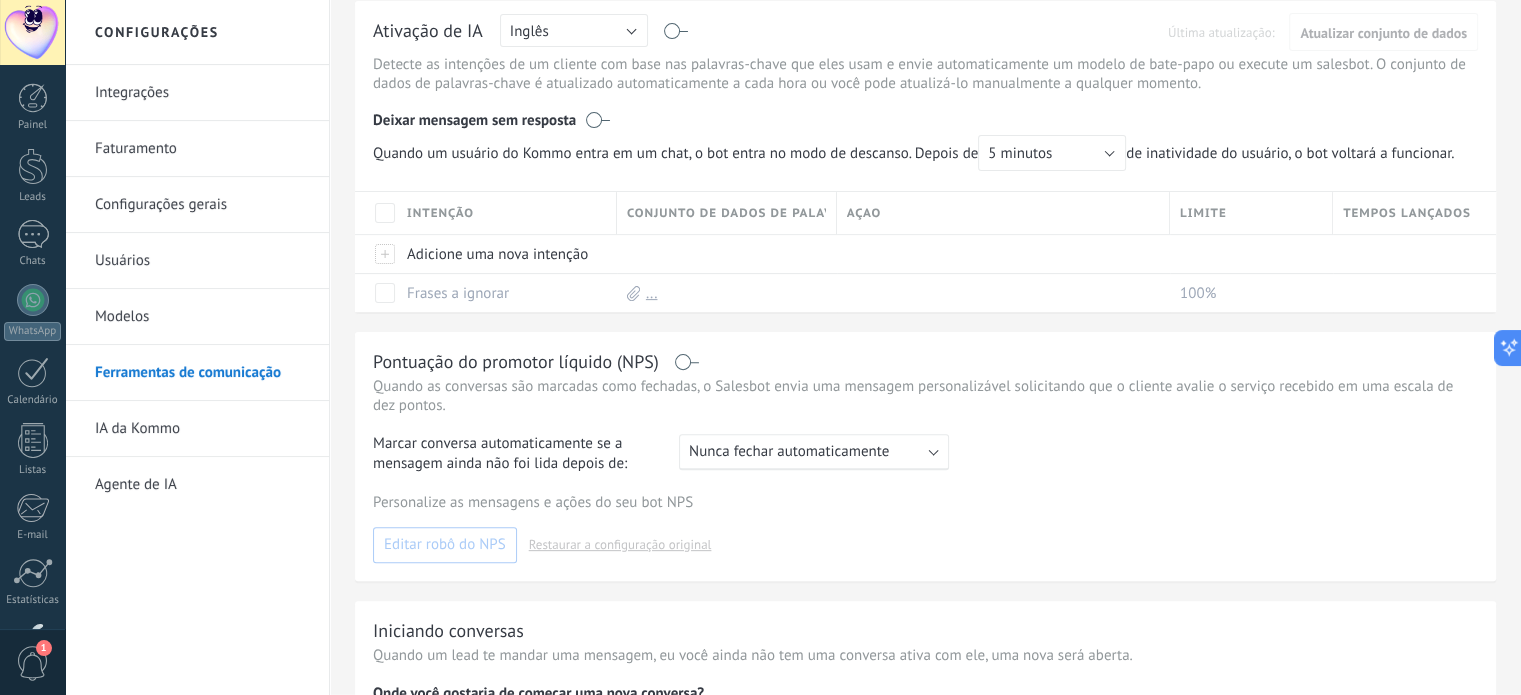 scroll, scrollTop: 600, scrollLeft: 0, axis: vertical 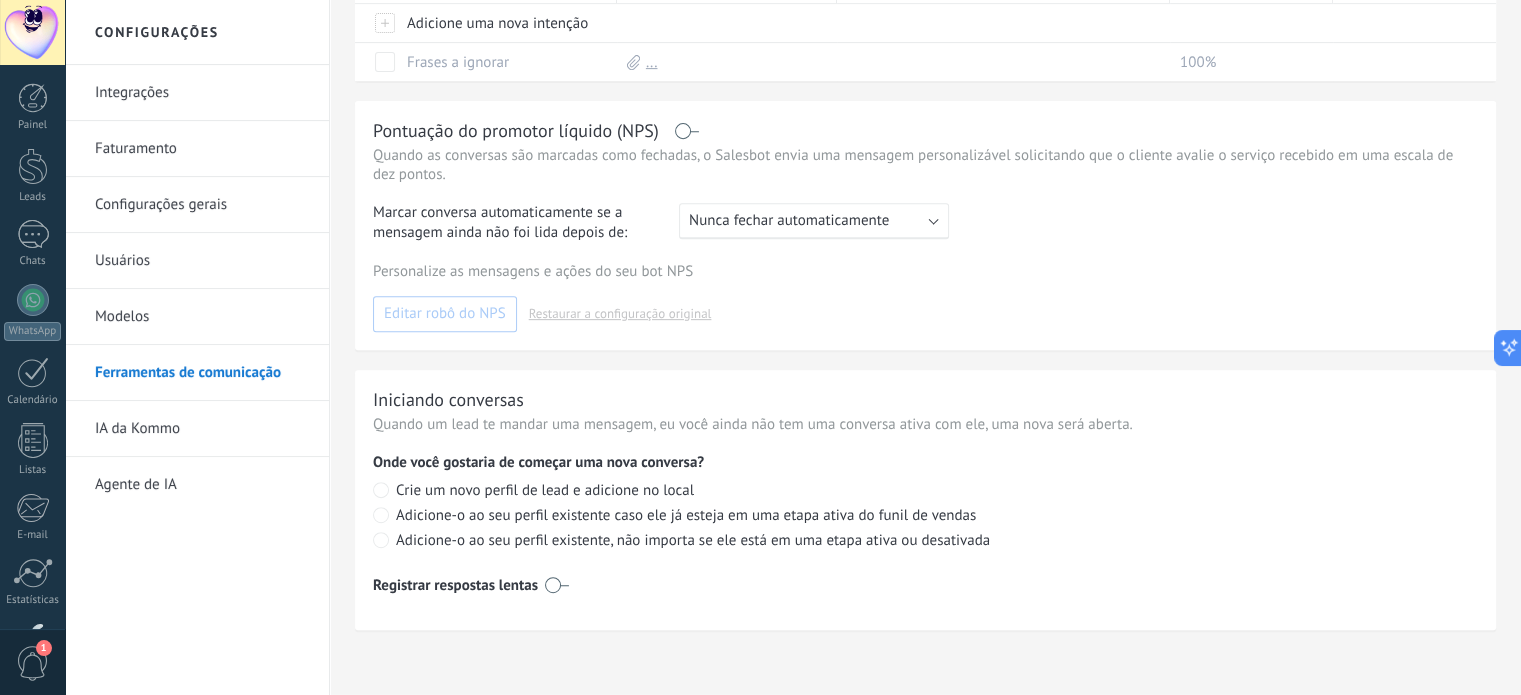 click on "IA da Kommo" at bounding box center (202, 429) 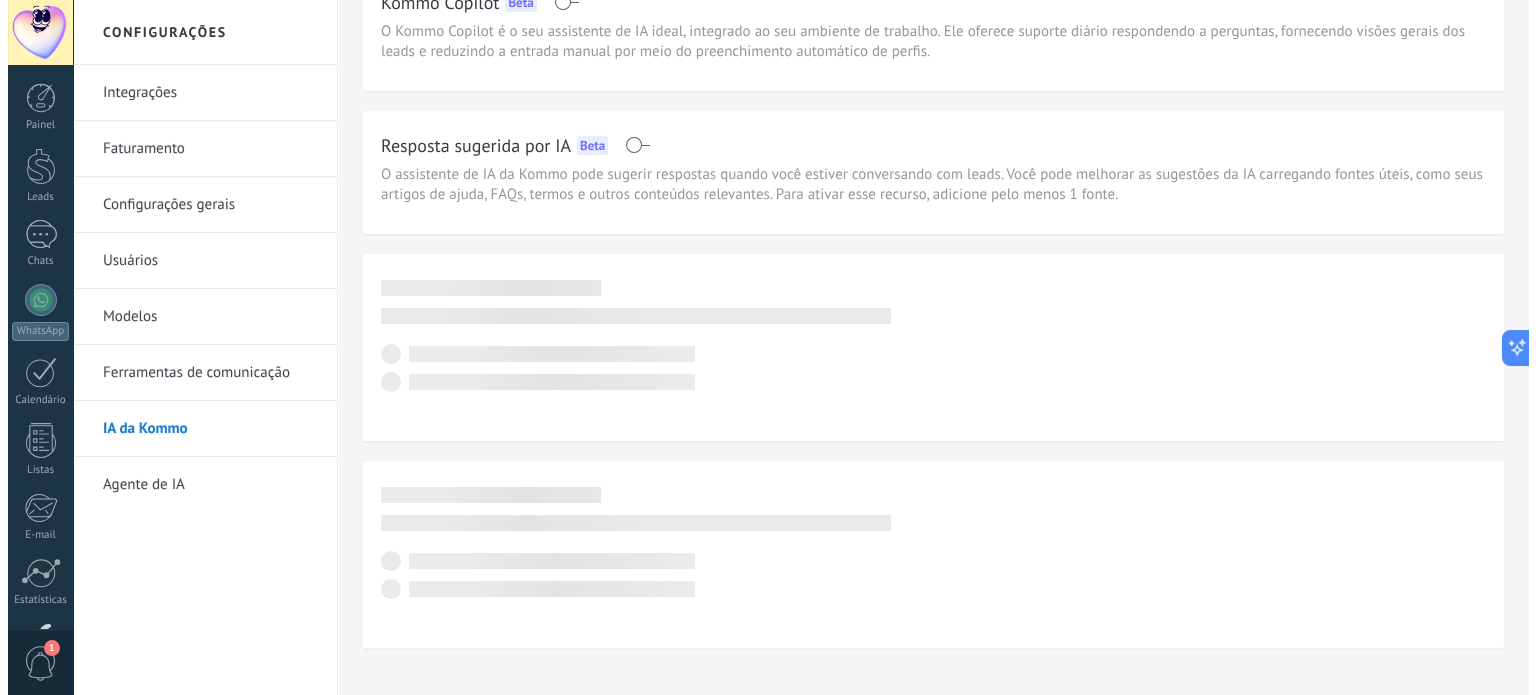 scroll, scrollTop: 100, scrollLeft: 0, axis: vertical 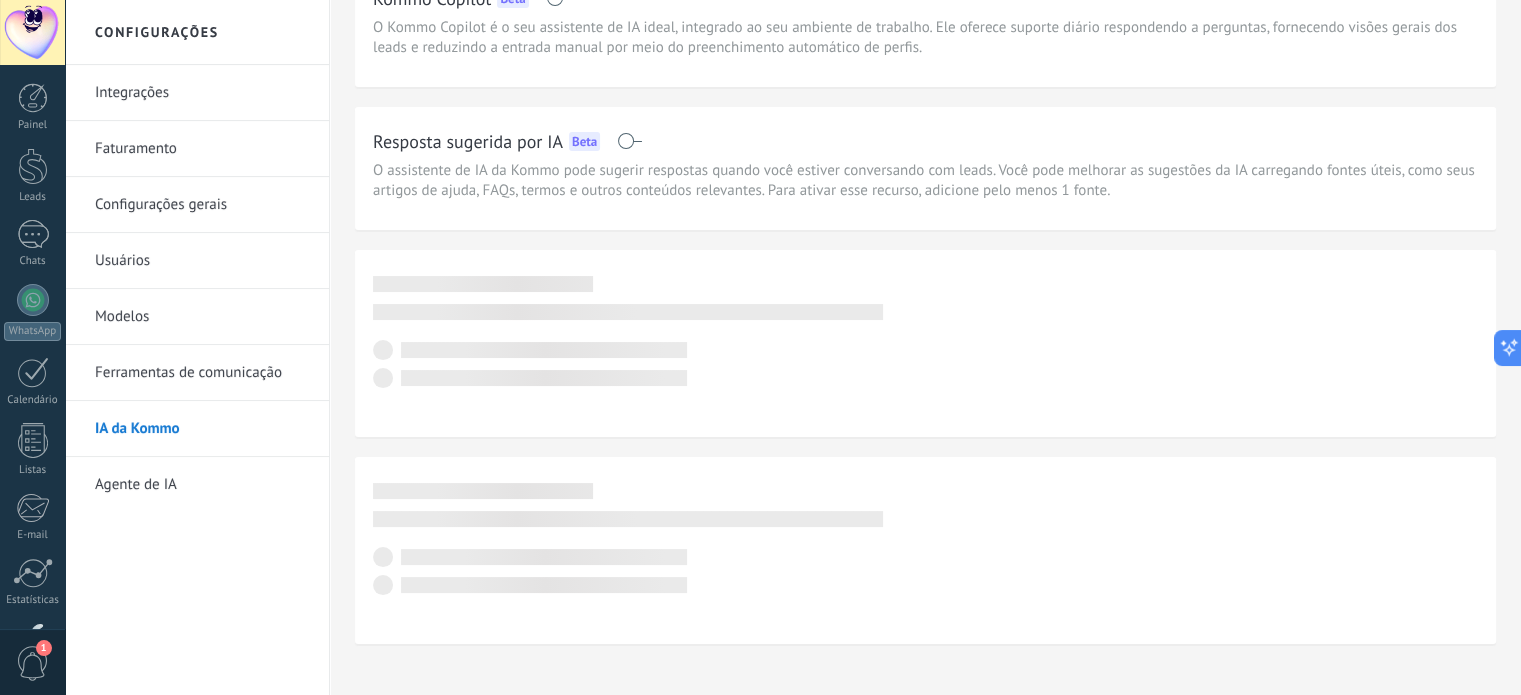 click at bounding box center (629, 141) 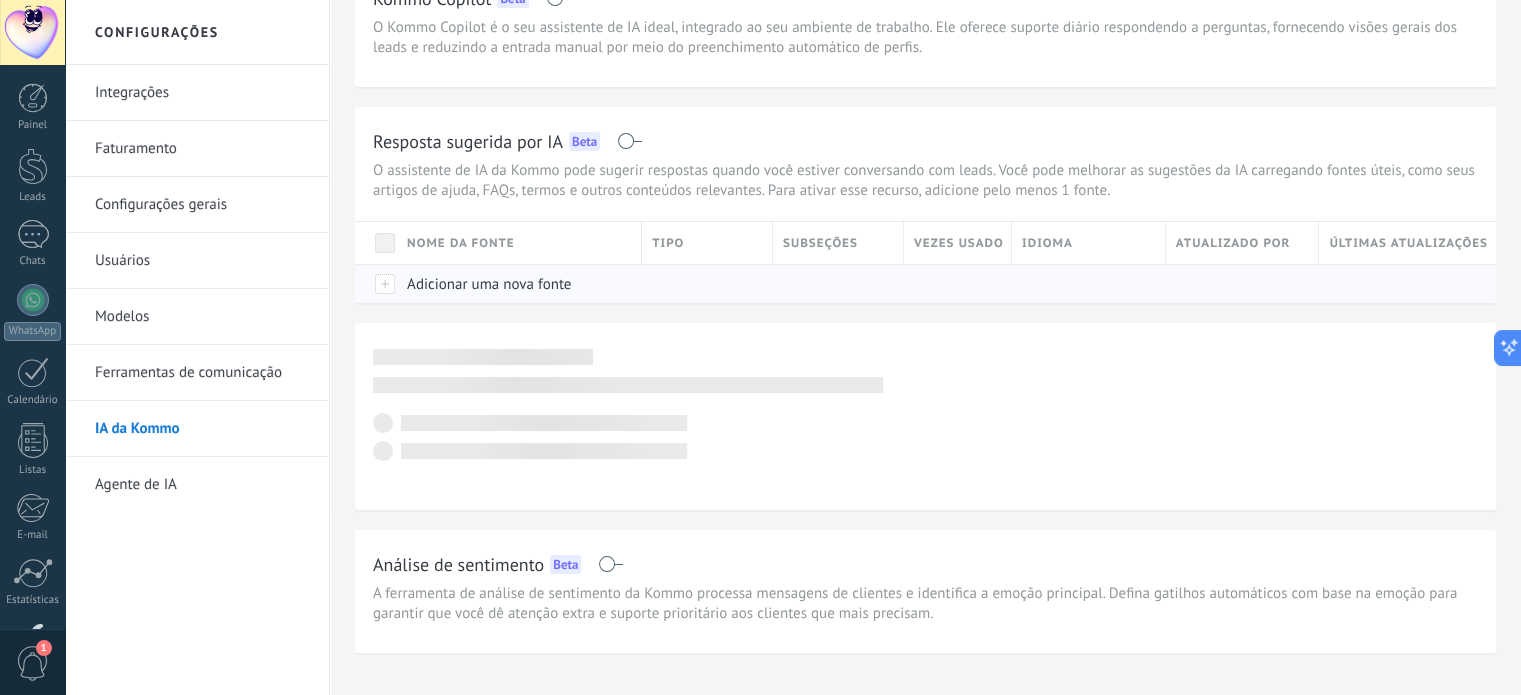 click on "Adicionar uma nova fonte" at bounding box center [489, 284] 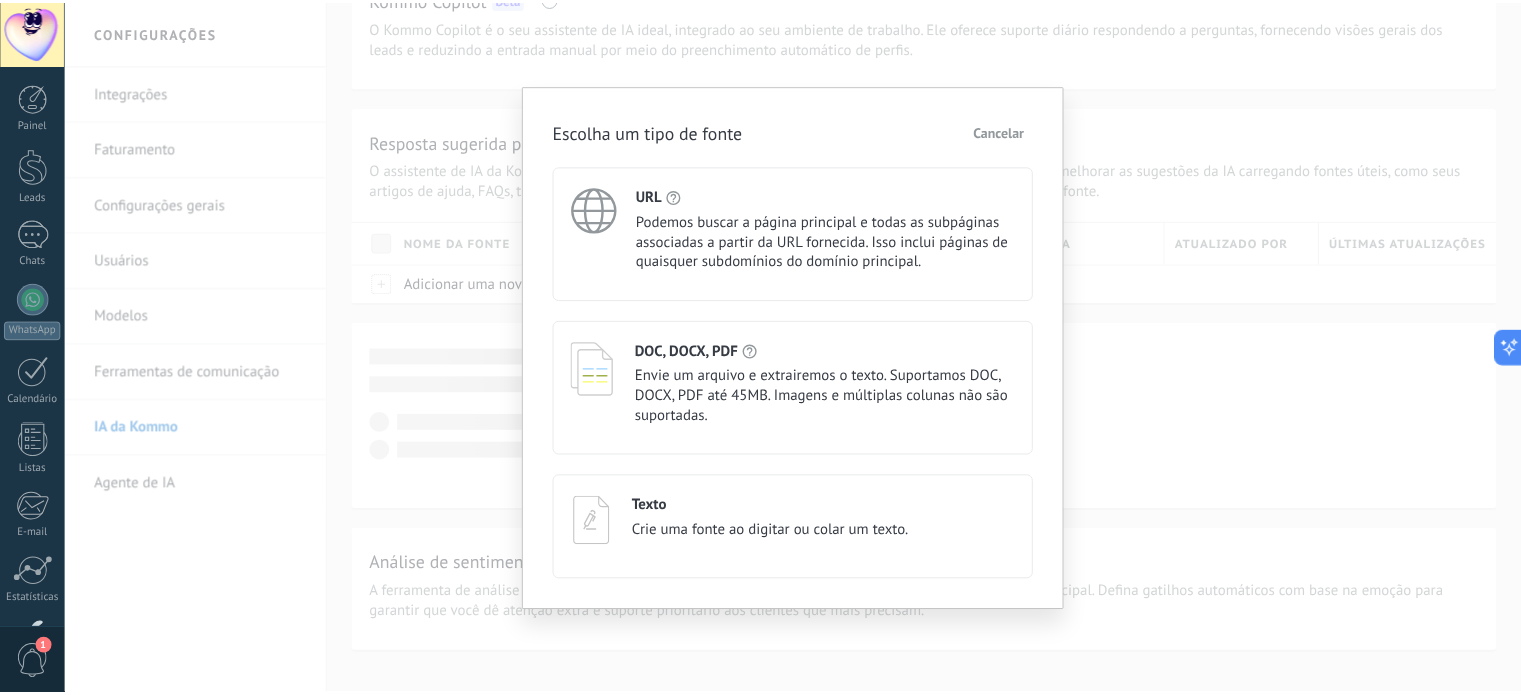 scroll, scrollTop: 58, scrollLeft: 0, axis: vertical 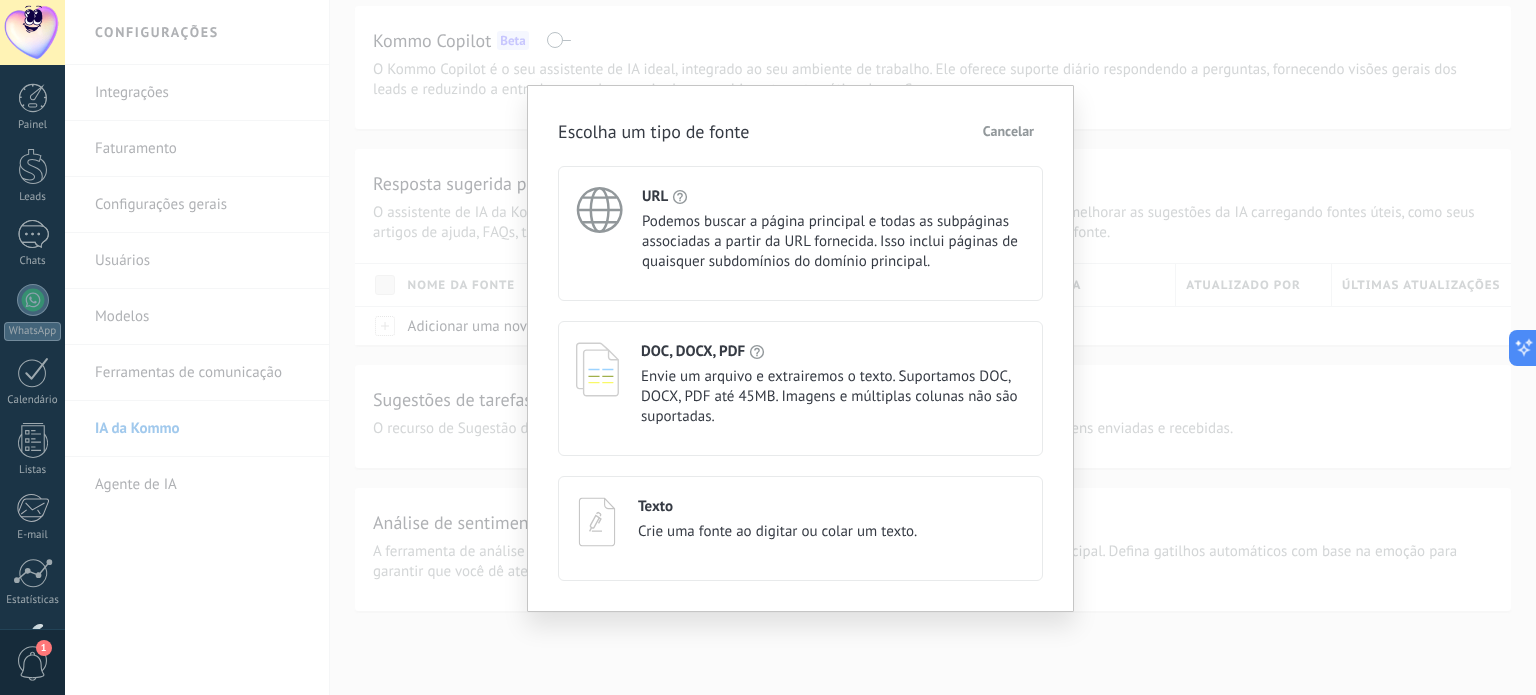 click on "Cancelar" at bounding box center [1008, 131] 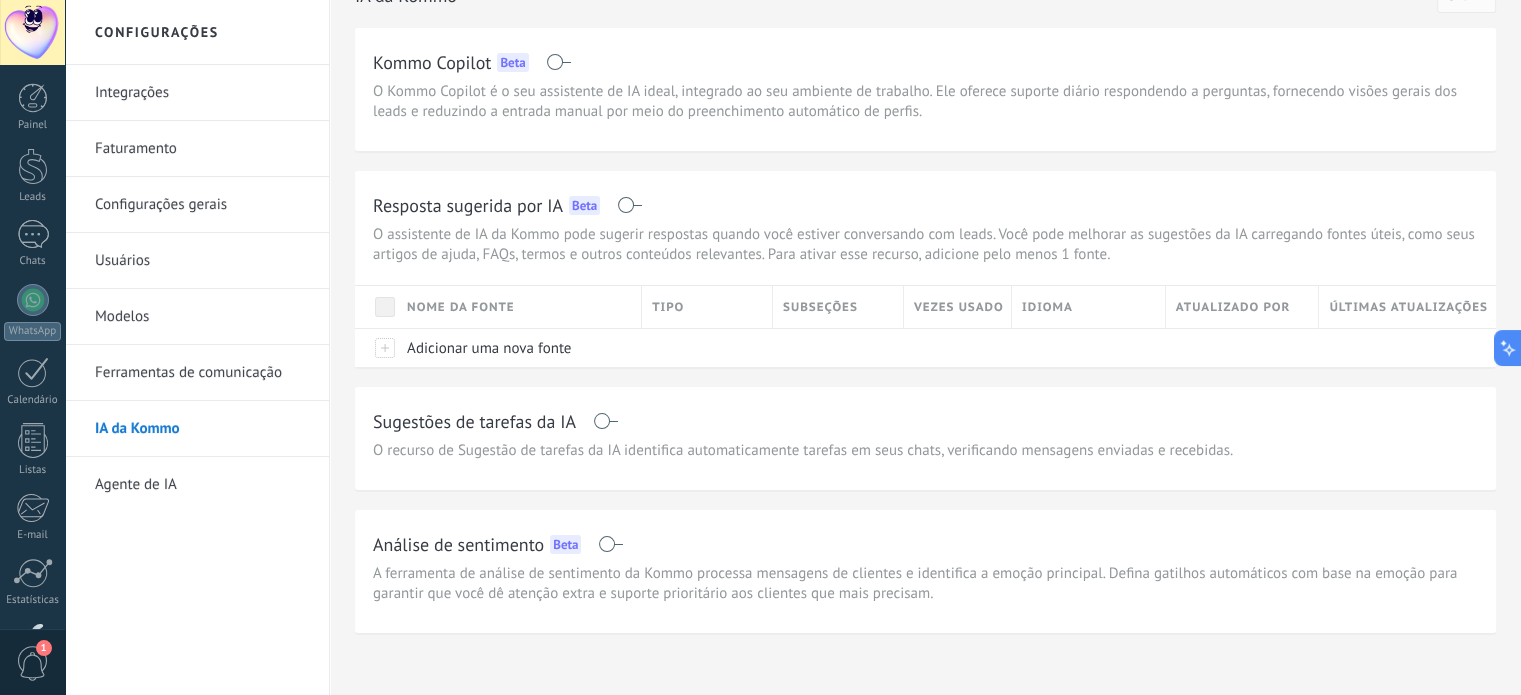 scroll, scrollTop: 0, scrollLeft: 0, axis: both 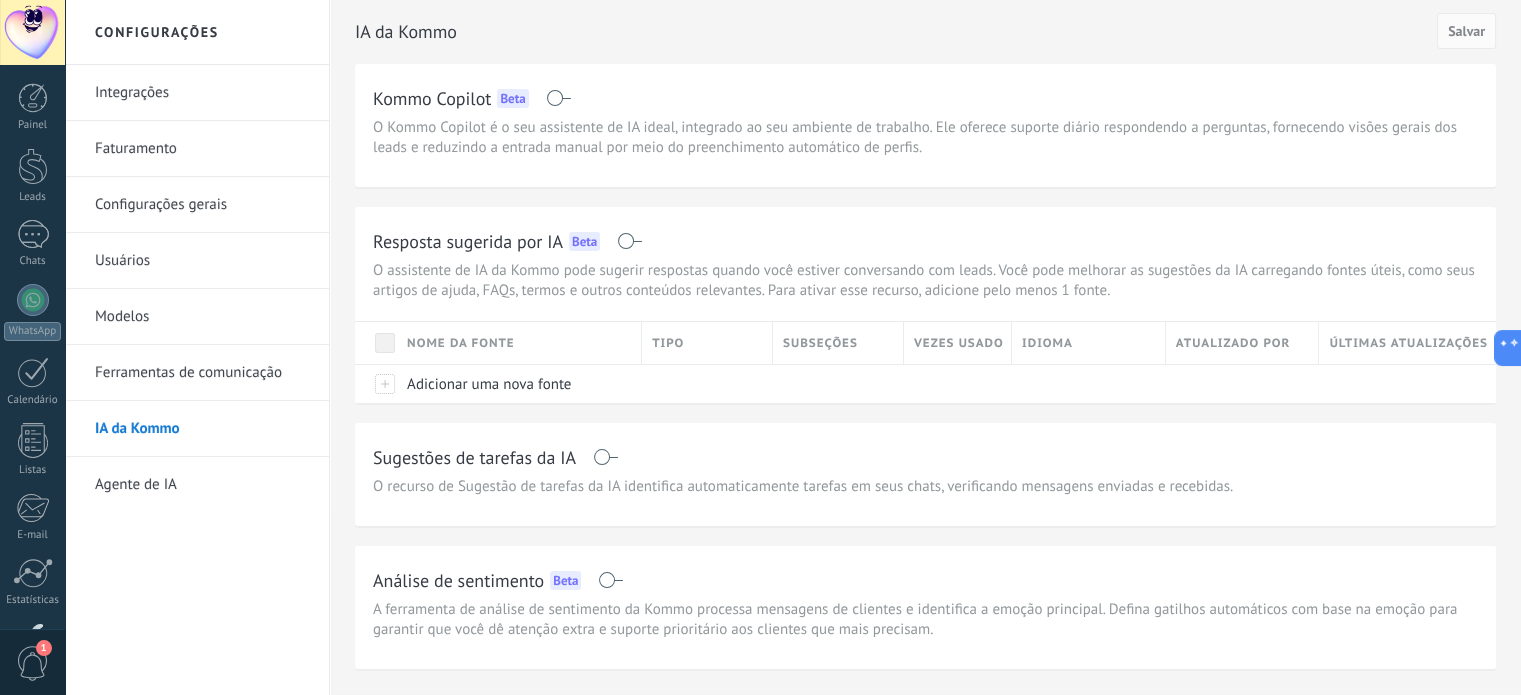 click on "Resposta sugerida por IA Beta" at bounding box center (925, 241) 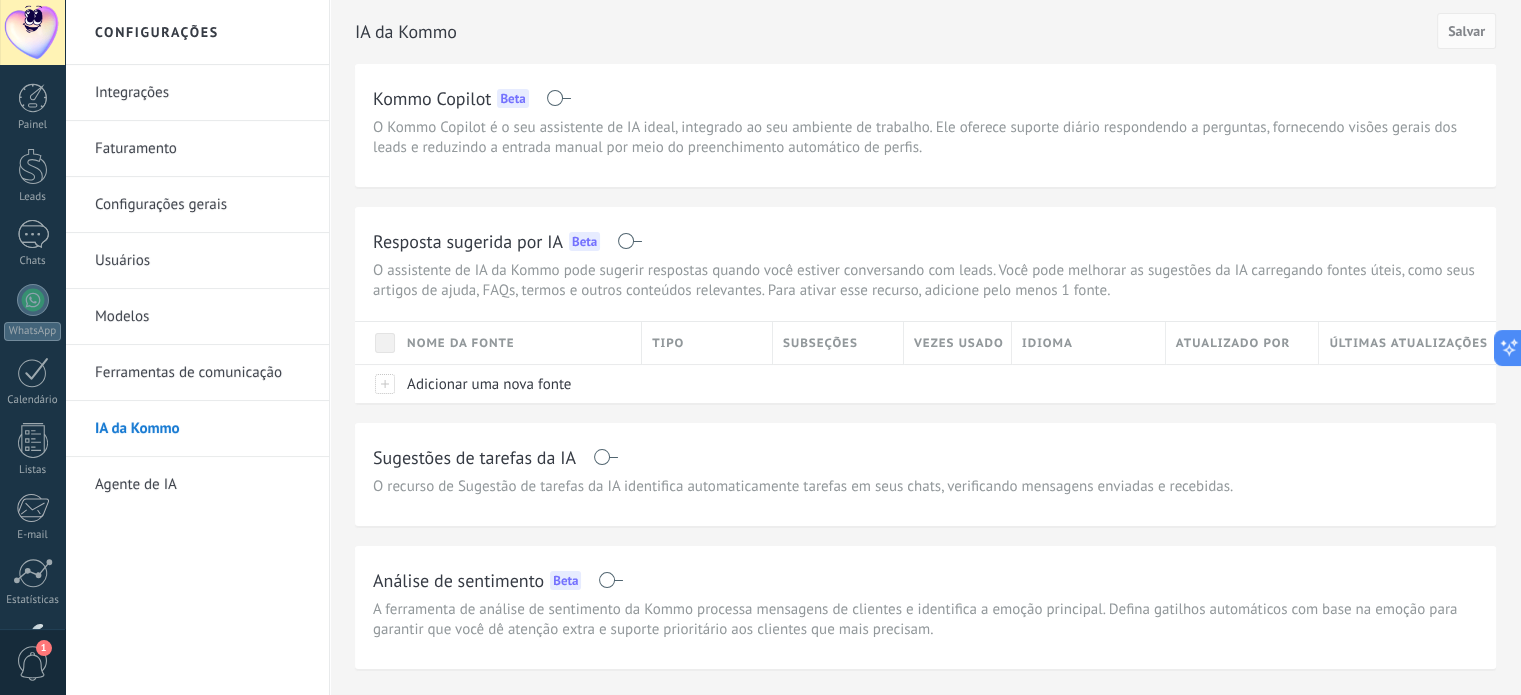 click at bounding box center [629, 241] 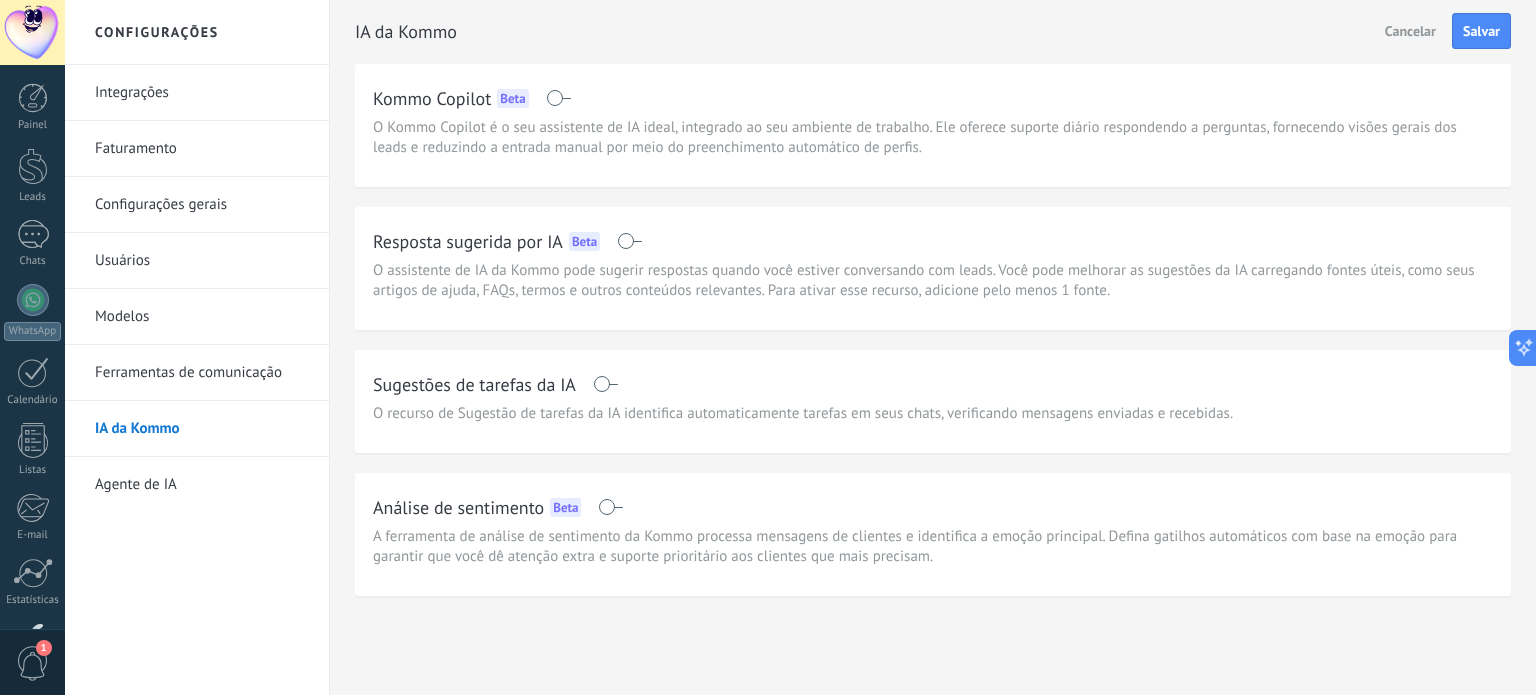 click on "Cancelar" at bounding box center (1410, 31) 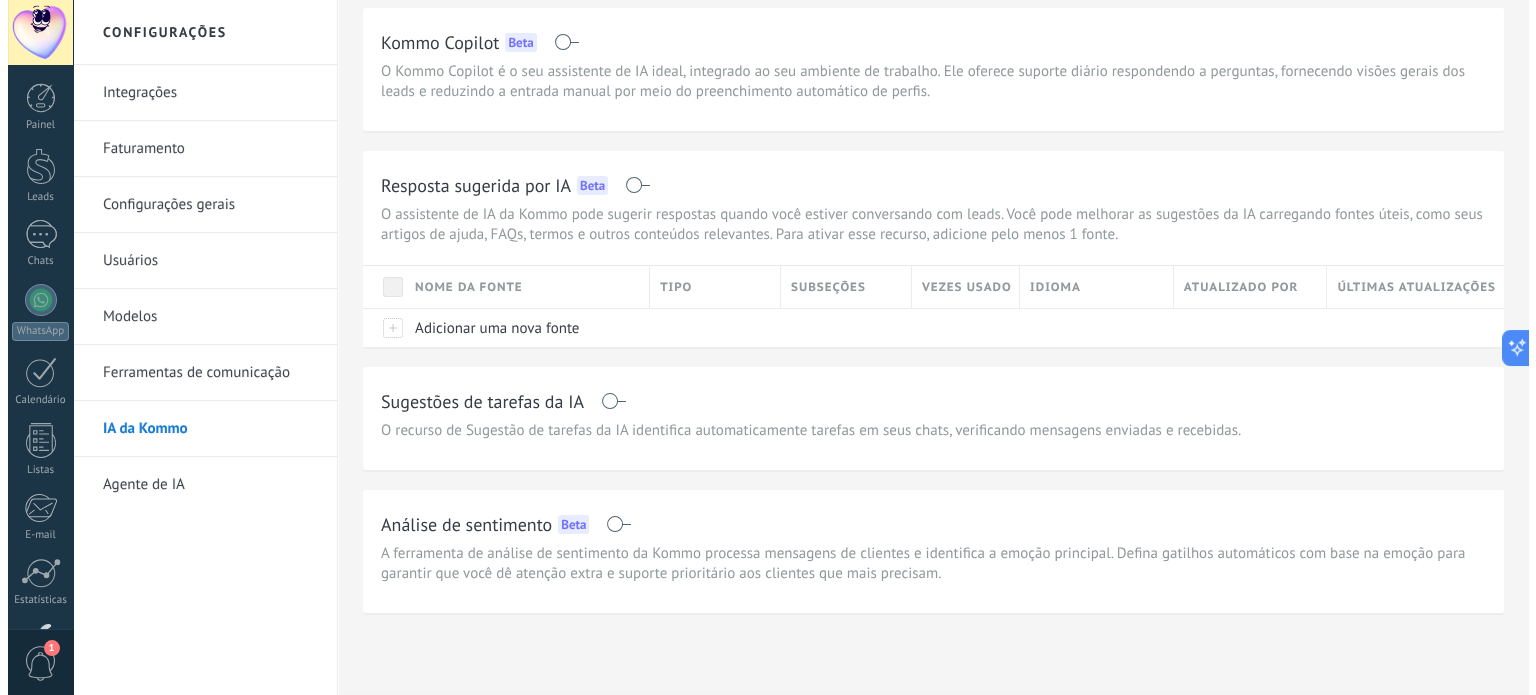 scroll, scrollTop: 58, scrollLeft: 0, axis: vertical 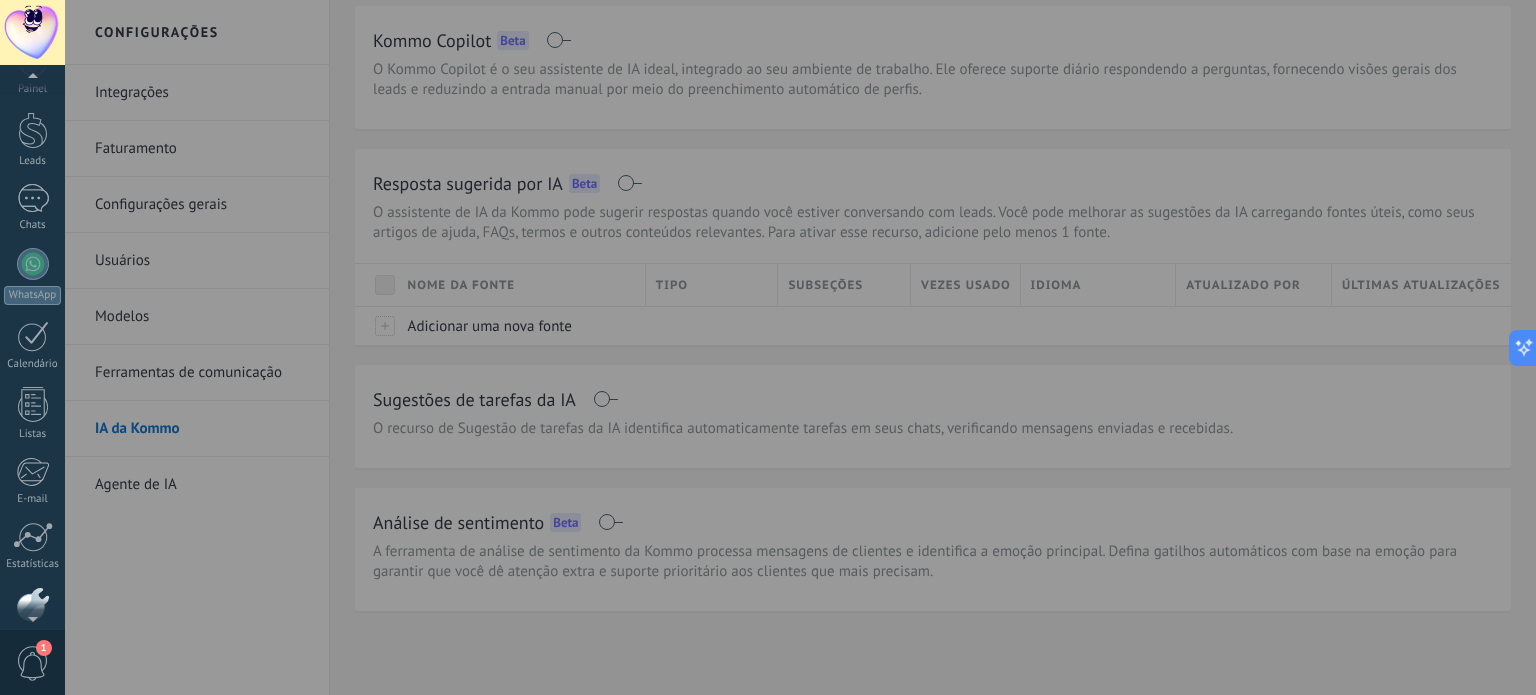 click at bounding box center (833, 347) 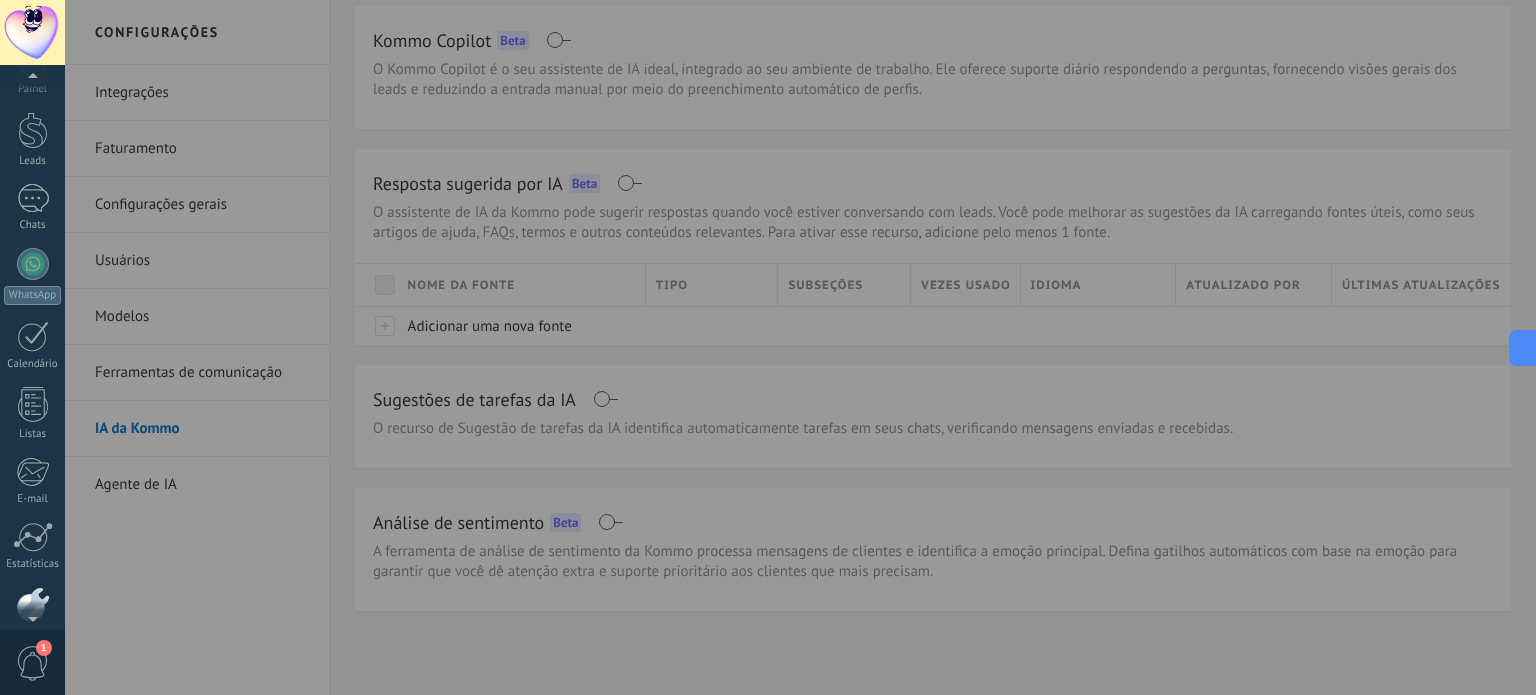 click at bounding box center [833, 347] 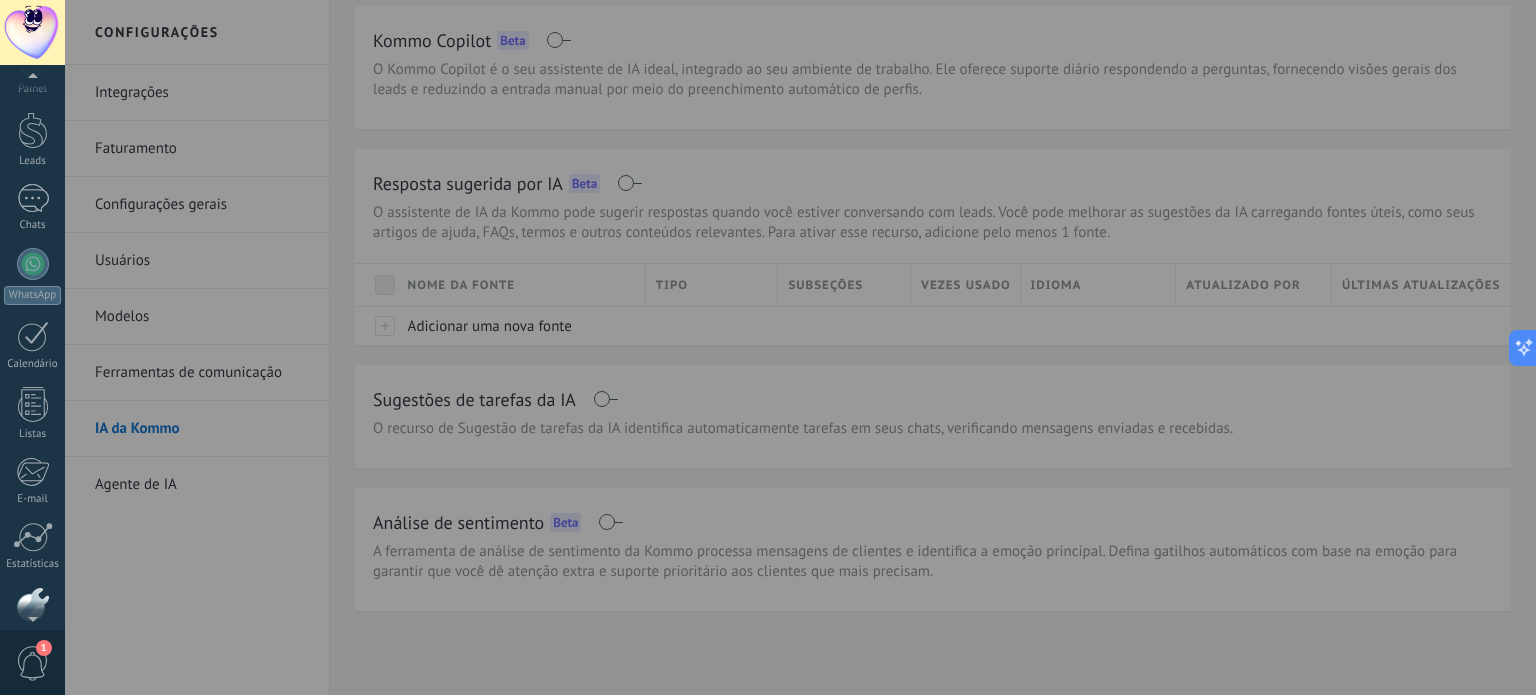 click at bounding box center (833, 347) 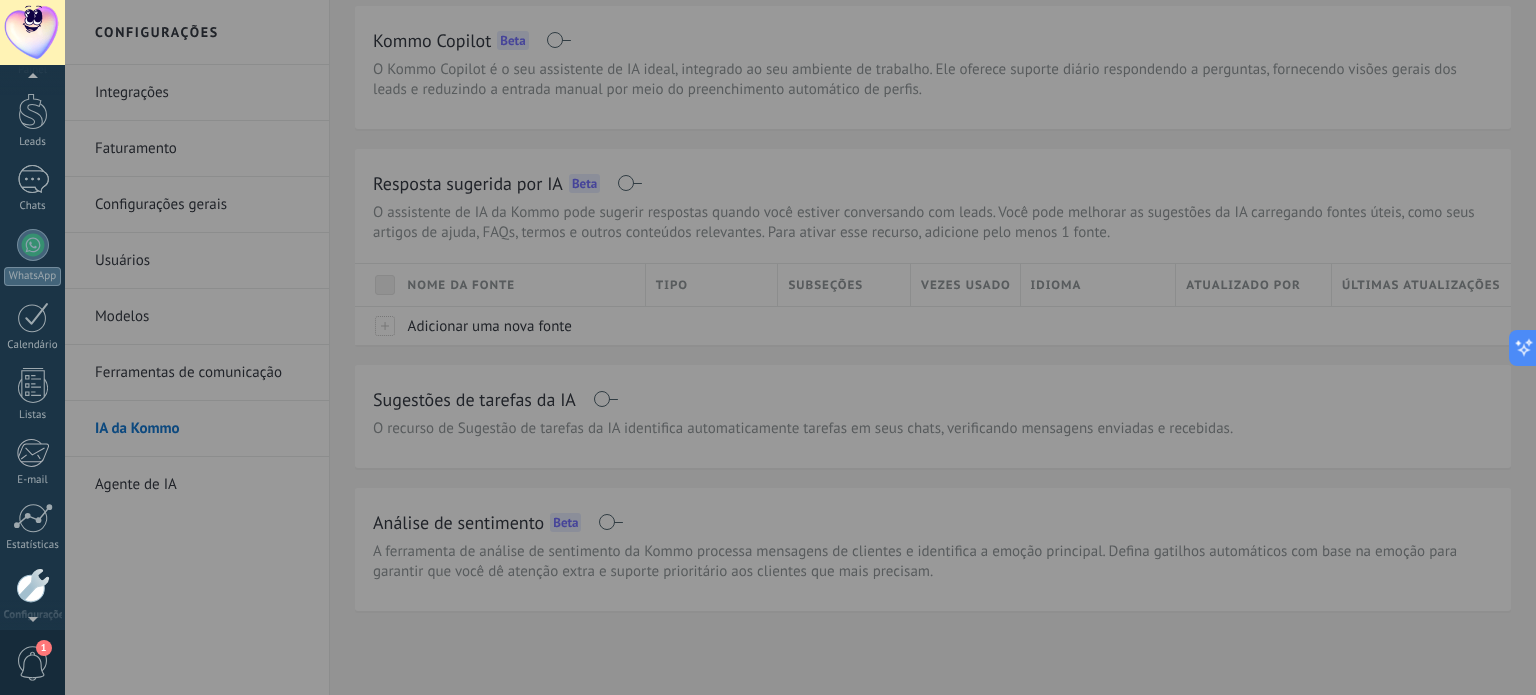 click at bounding box center (32, 615) 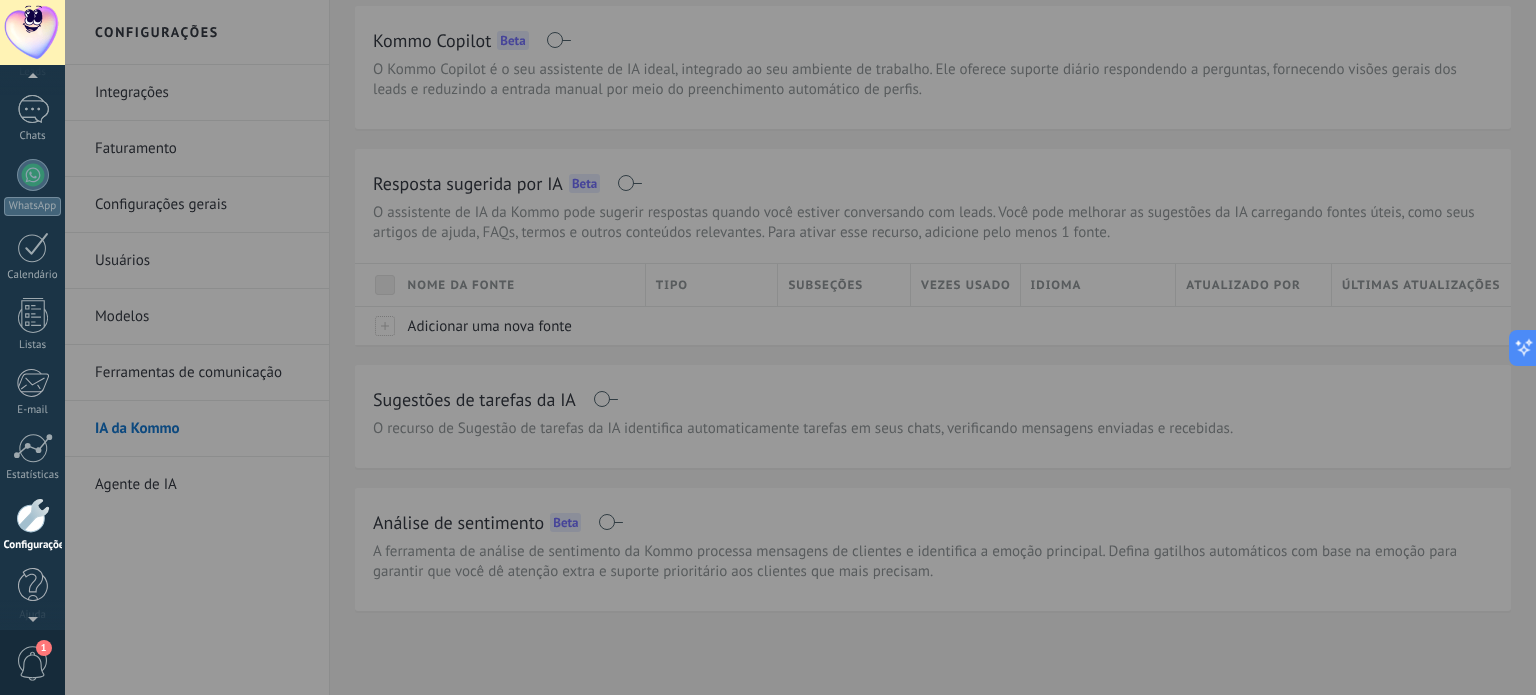 click at bounding box center [33, 515] 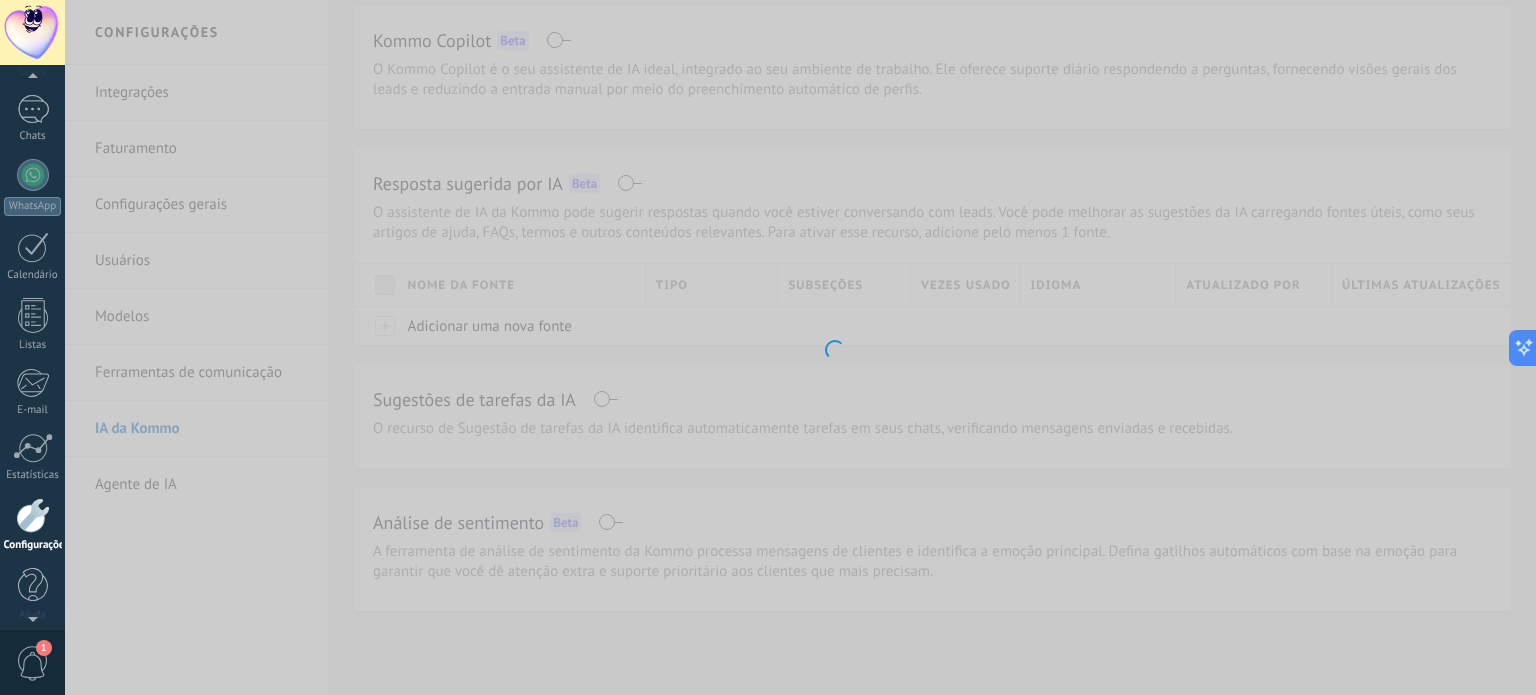scroll, scrollTop: 136, scrollLeft: 0, axis: vertical 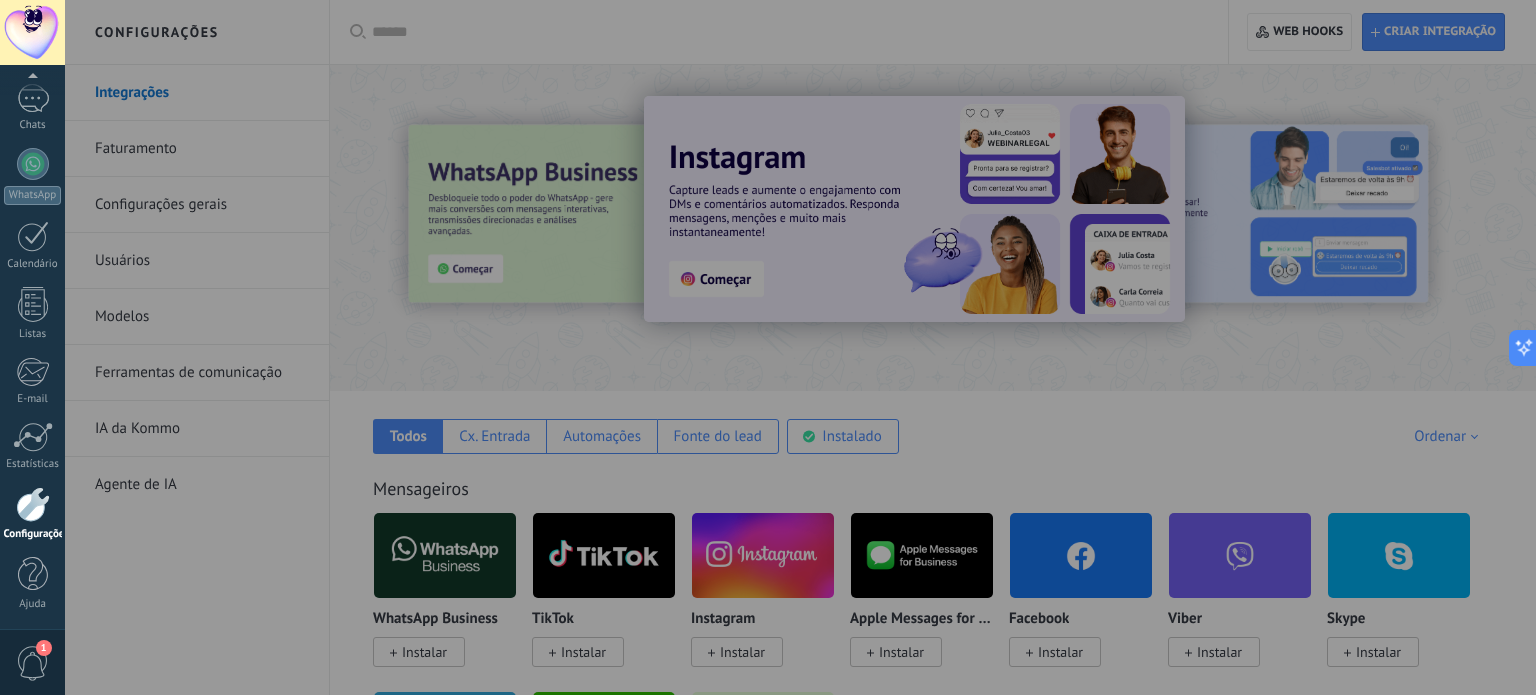 click at bounding box center [833, 347] 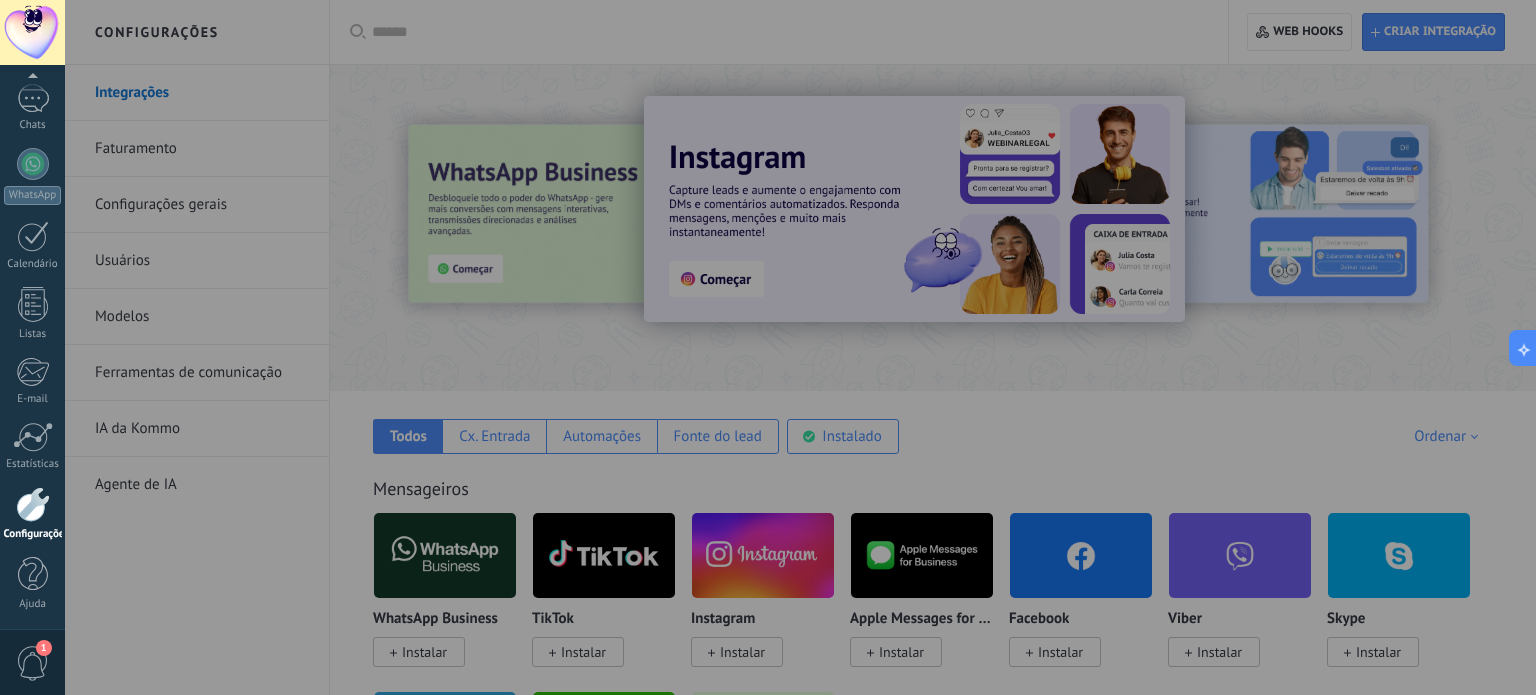 click at bounding box center (833, 347) 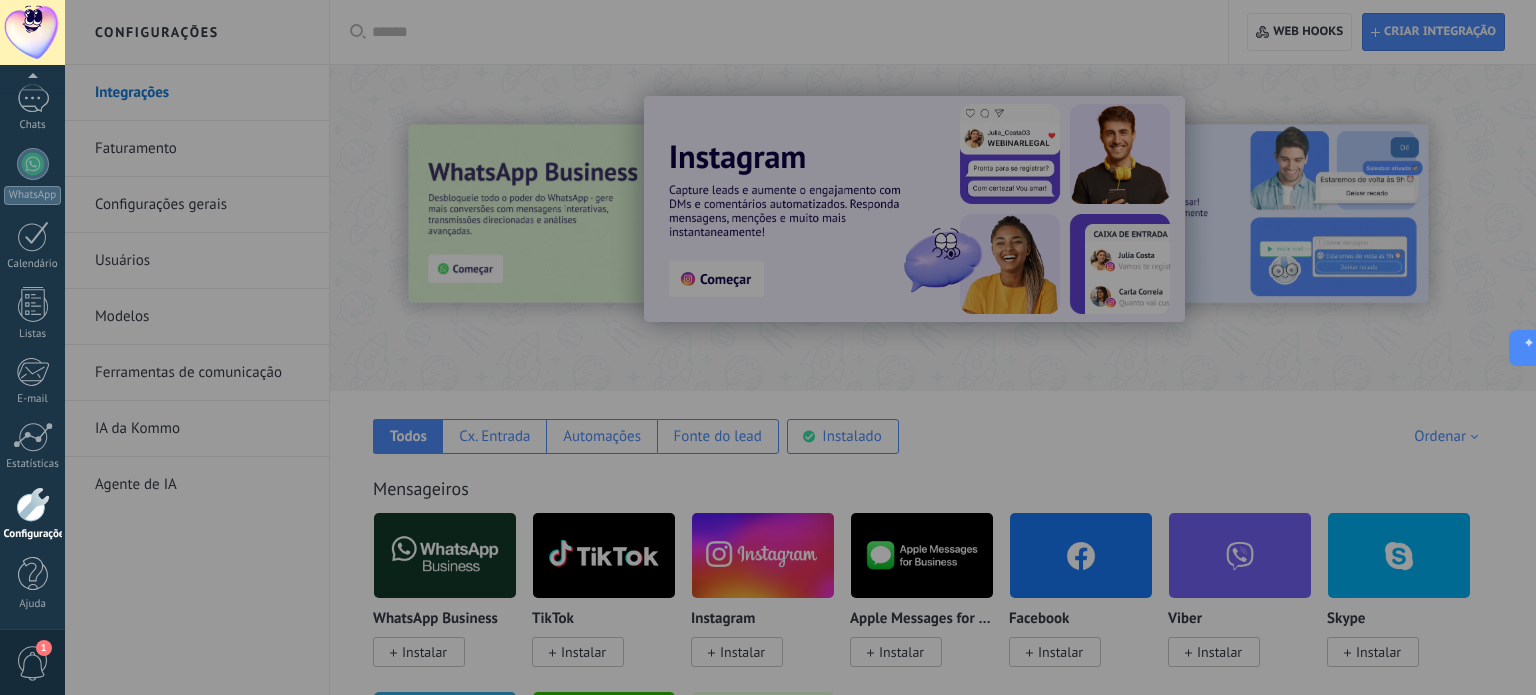 click at bounding box center [833, 347] 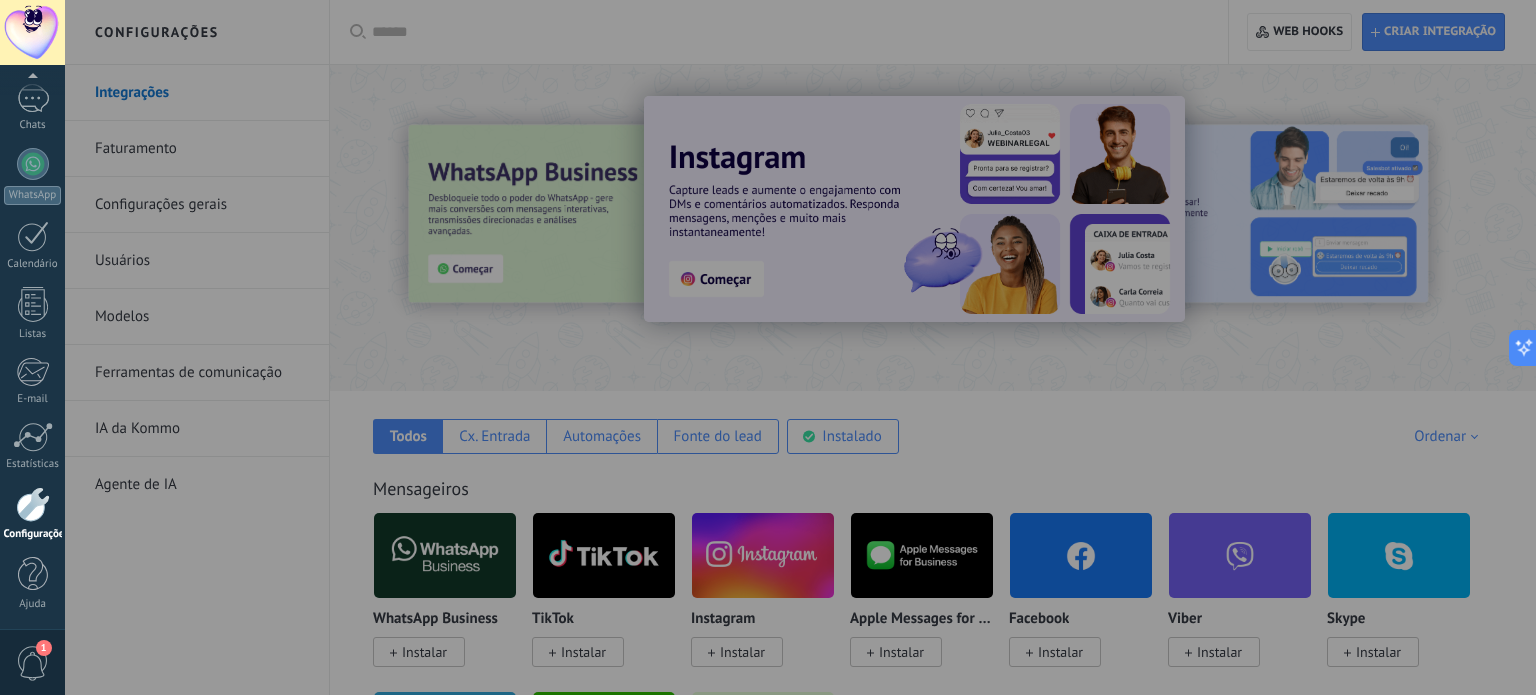 click at bounding box center [833, 347] 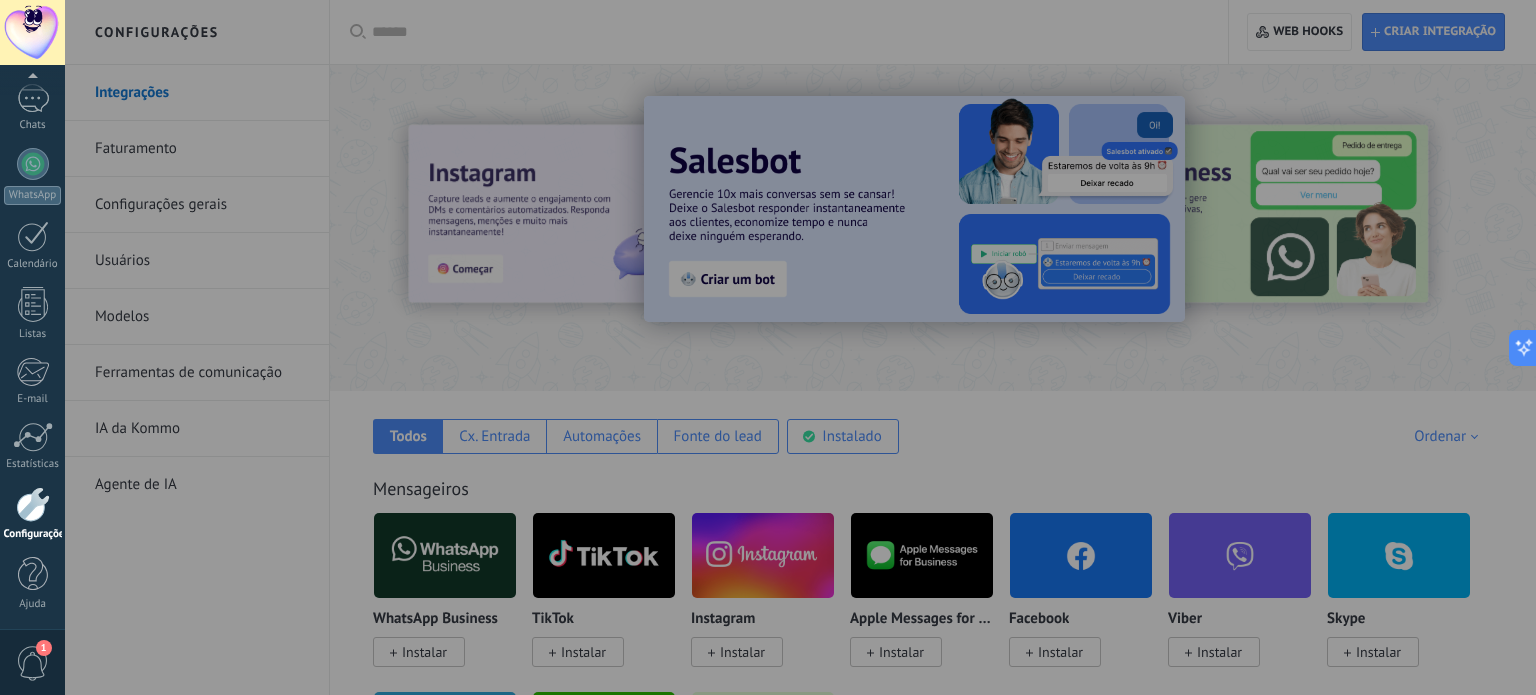 click at bounding box center [833, 347] 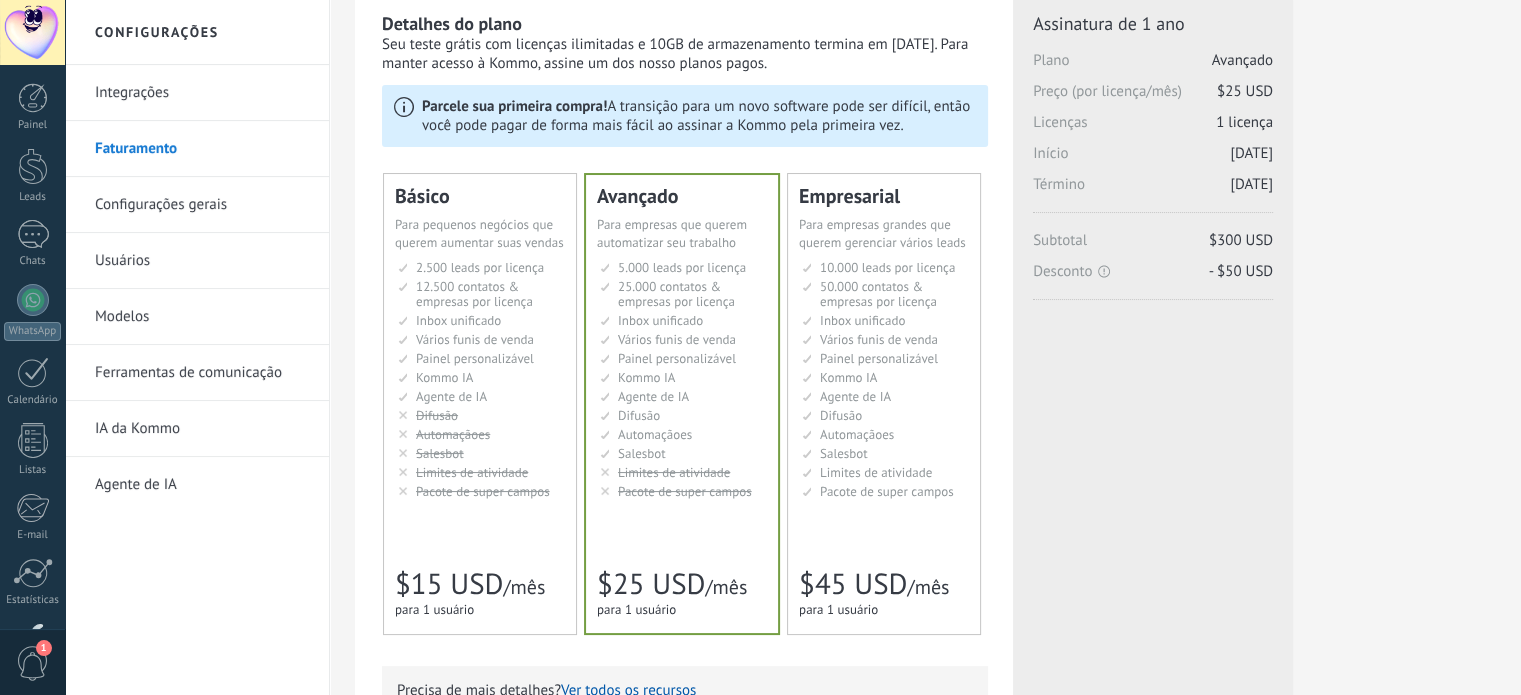 scroll, scrollTop: 200, scrollLeft: 0, axis: vertical 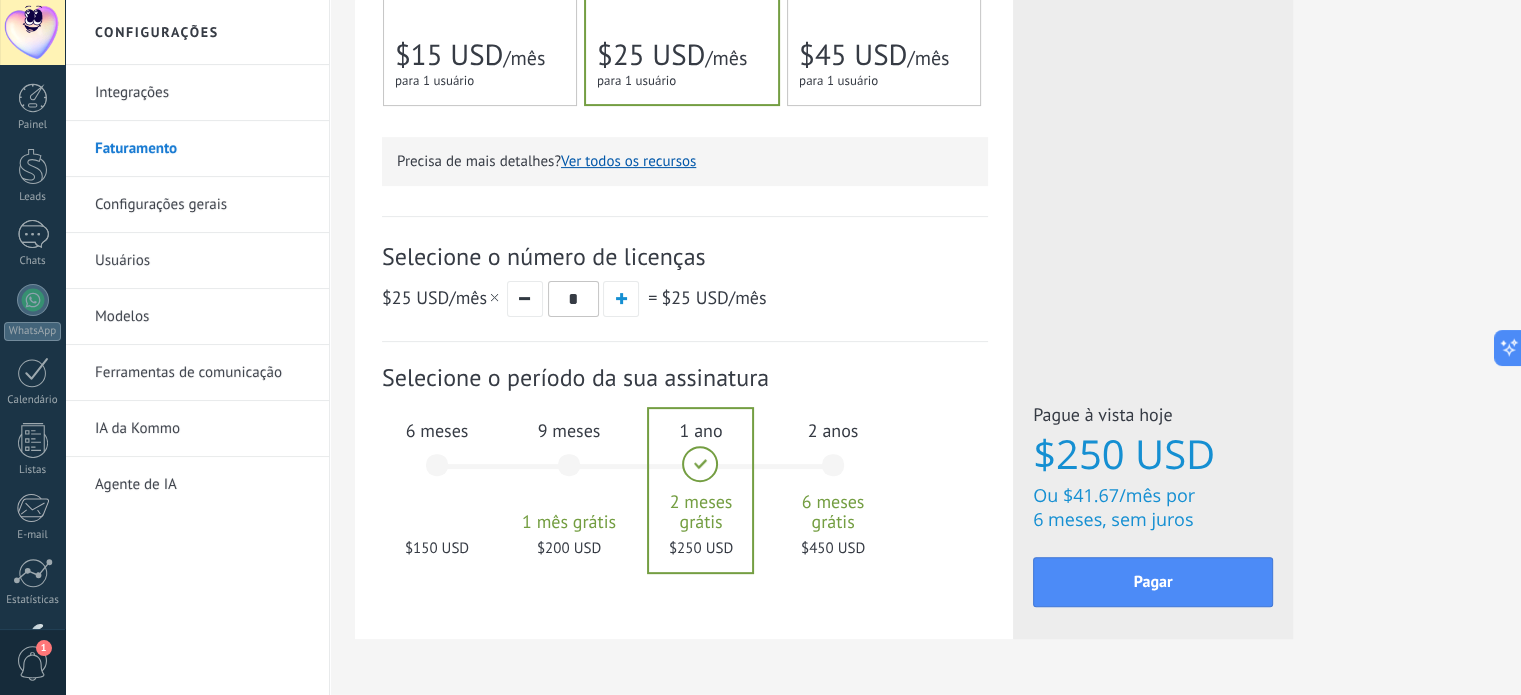 click on "6 meses
$150 USD" at bounding box center (437, 474) 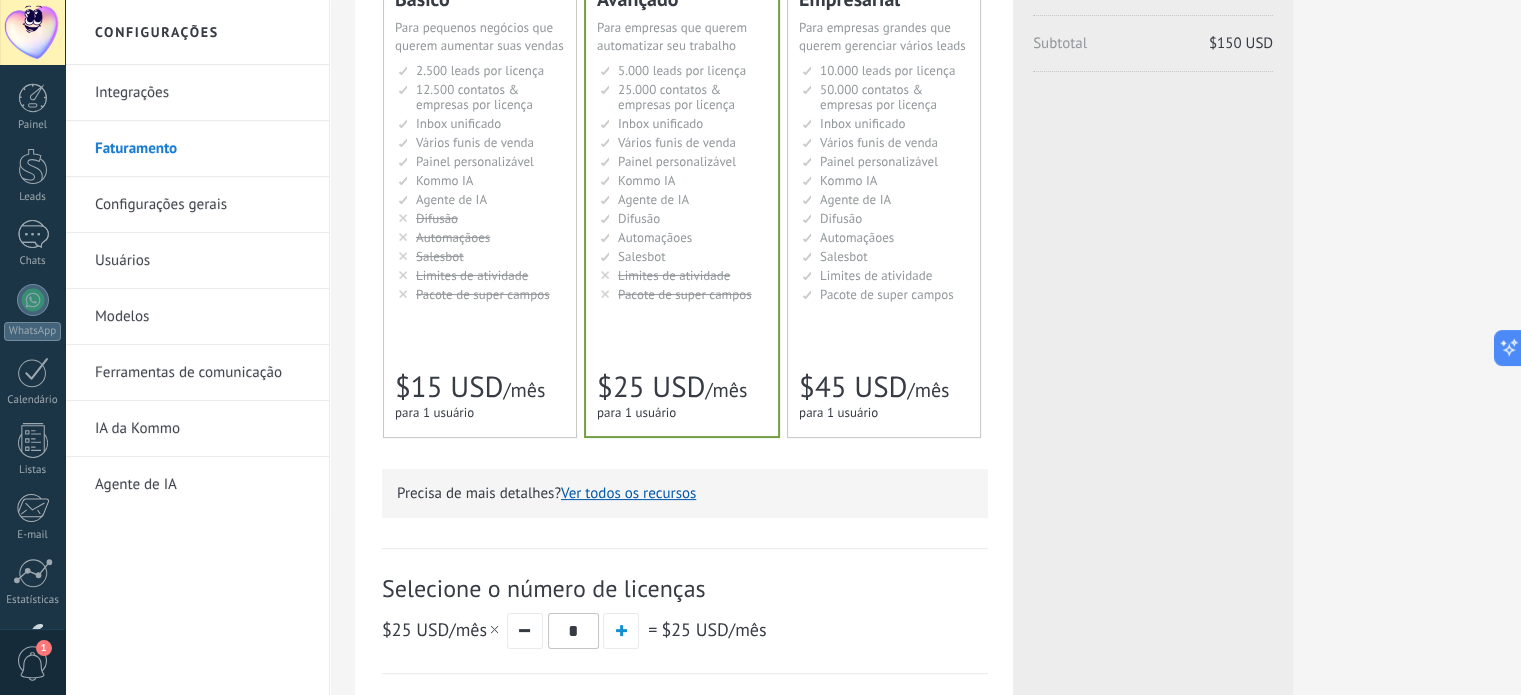 scroll, scrollTop: 264, scrollLeft: 0, axis: vertical 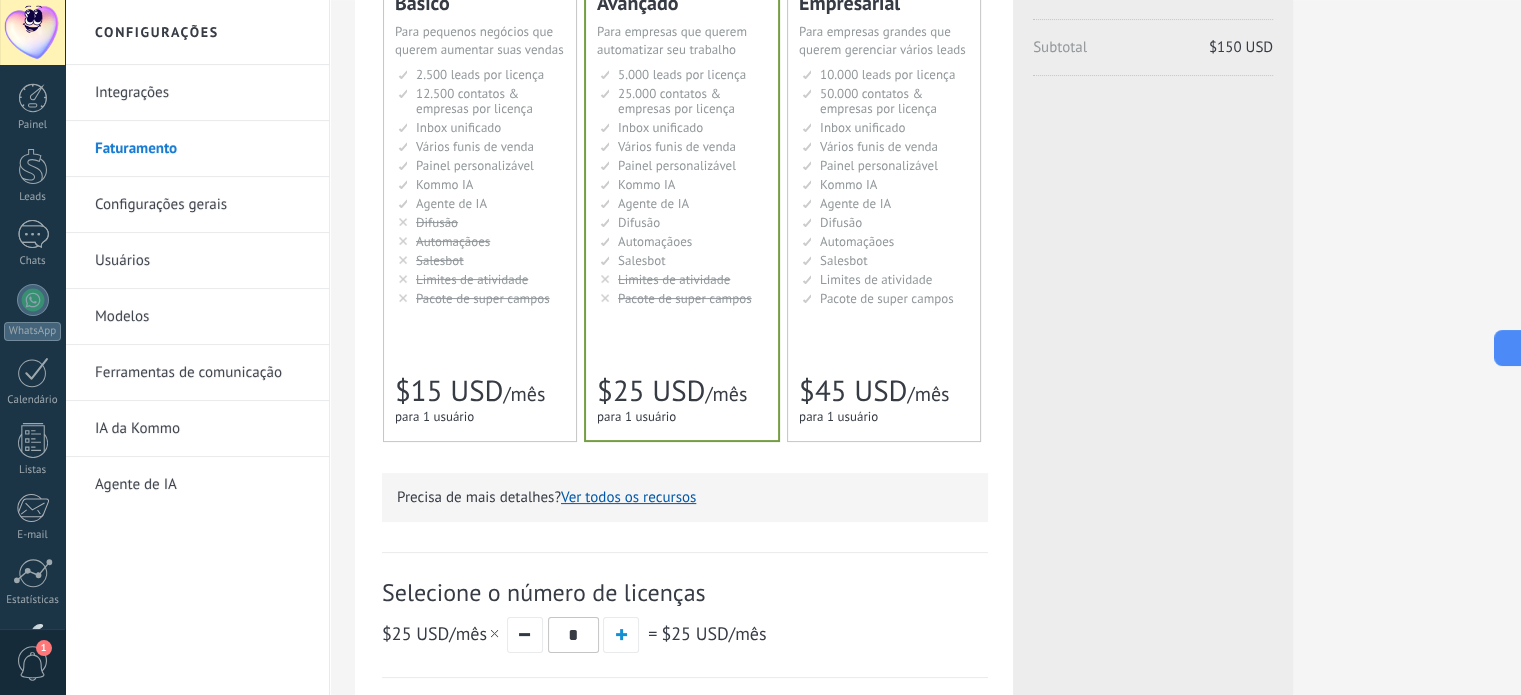 click on "Licenças adicionais
Plano
Avançado
Preço (por licença/mês)
$25 USD
Novas licenças
1 licença
Período
183 dias
(até
08.02.2026 )
Subtotal
$150 USD
O preço final é recalculado com base nos dias restantes da sua assinatura.
Upgrade de plano
Novo plano
Avançado
Preço (por licença/mês)
$25 USD
Licenças
1 licença
Período
183 dias
(até
08.02.2026 )" at bounding box center [1153, 387] 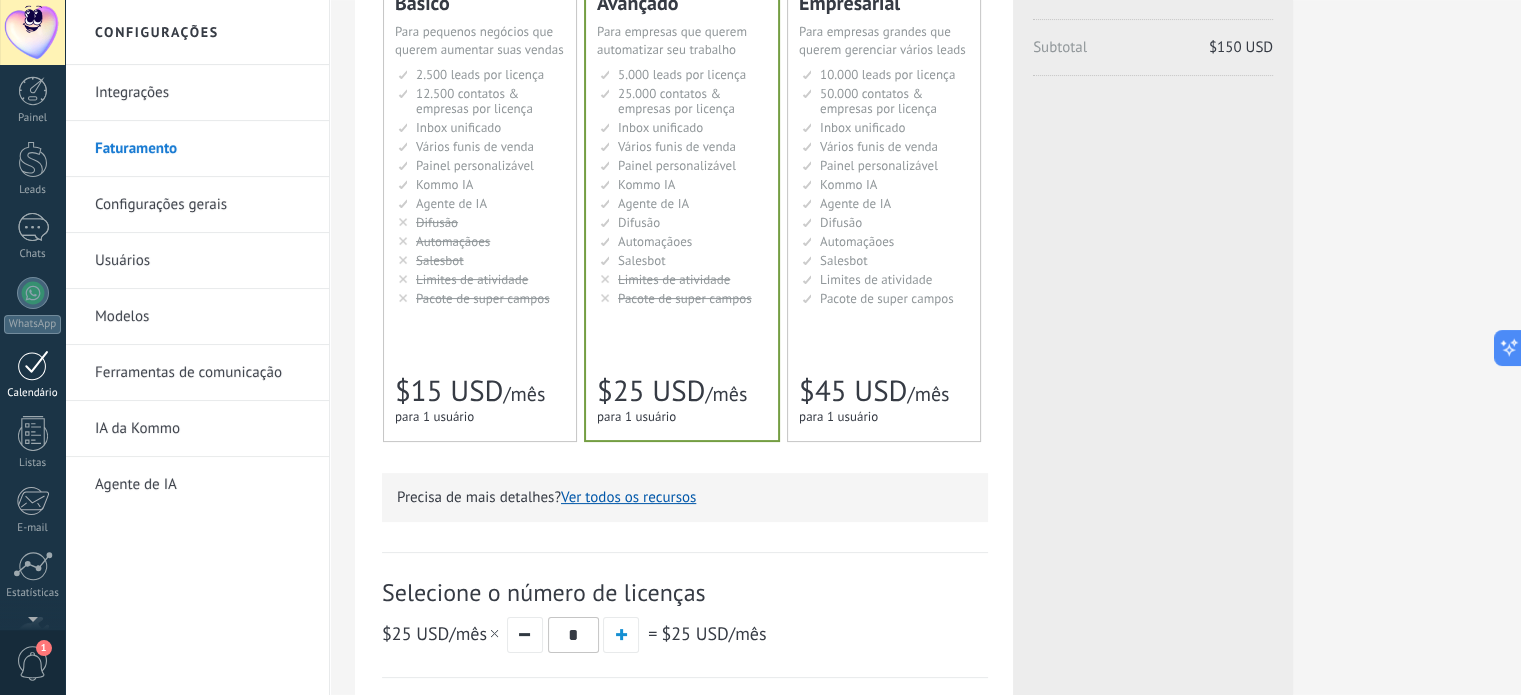 scroll, scrollTop: 0, scrollLeft: 0, axis: both 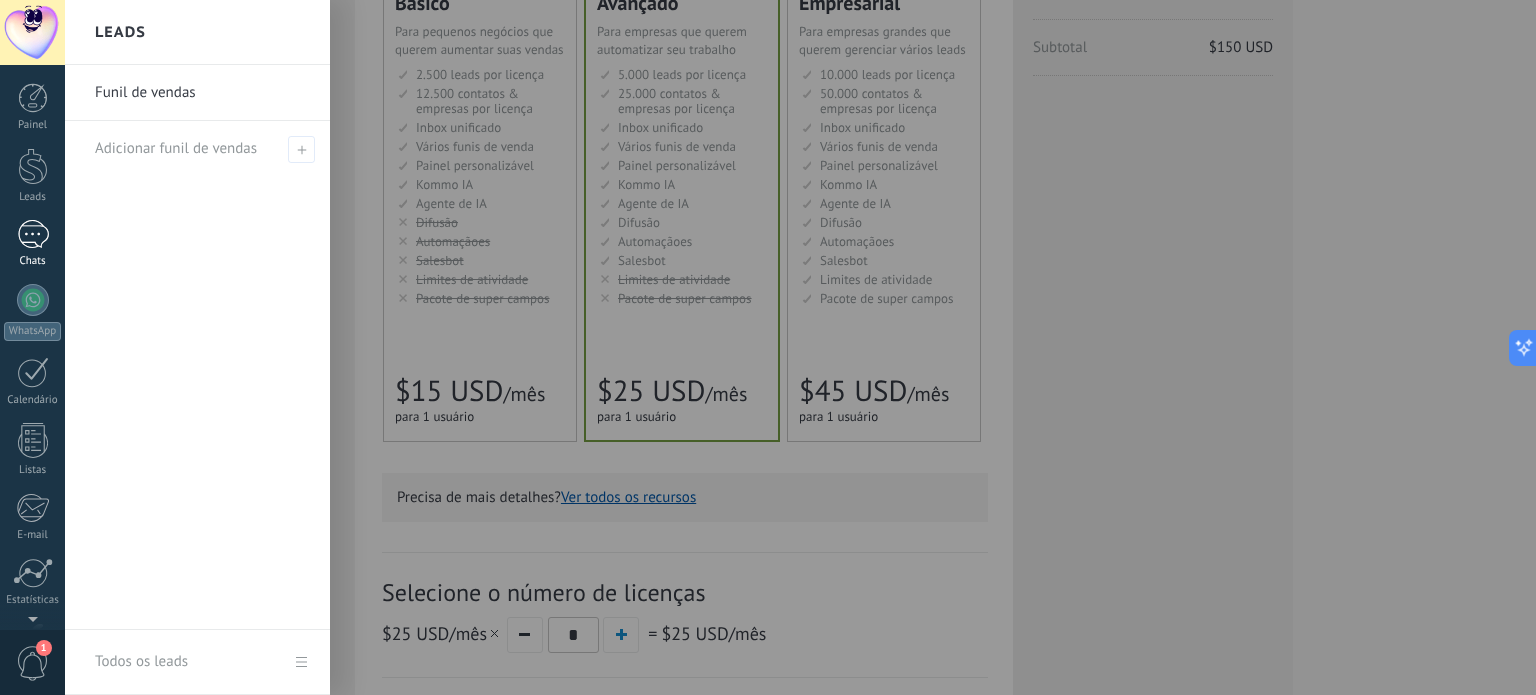 click at bounding box center [33, 234] 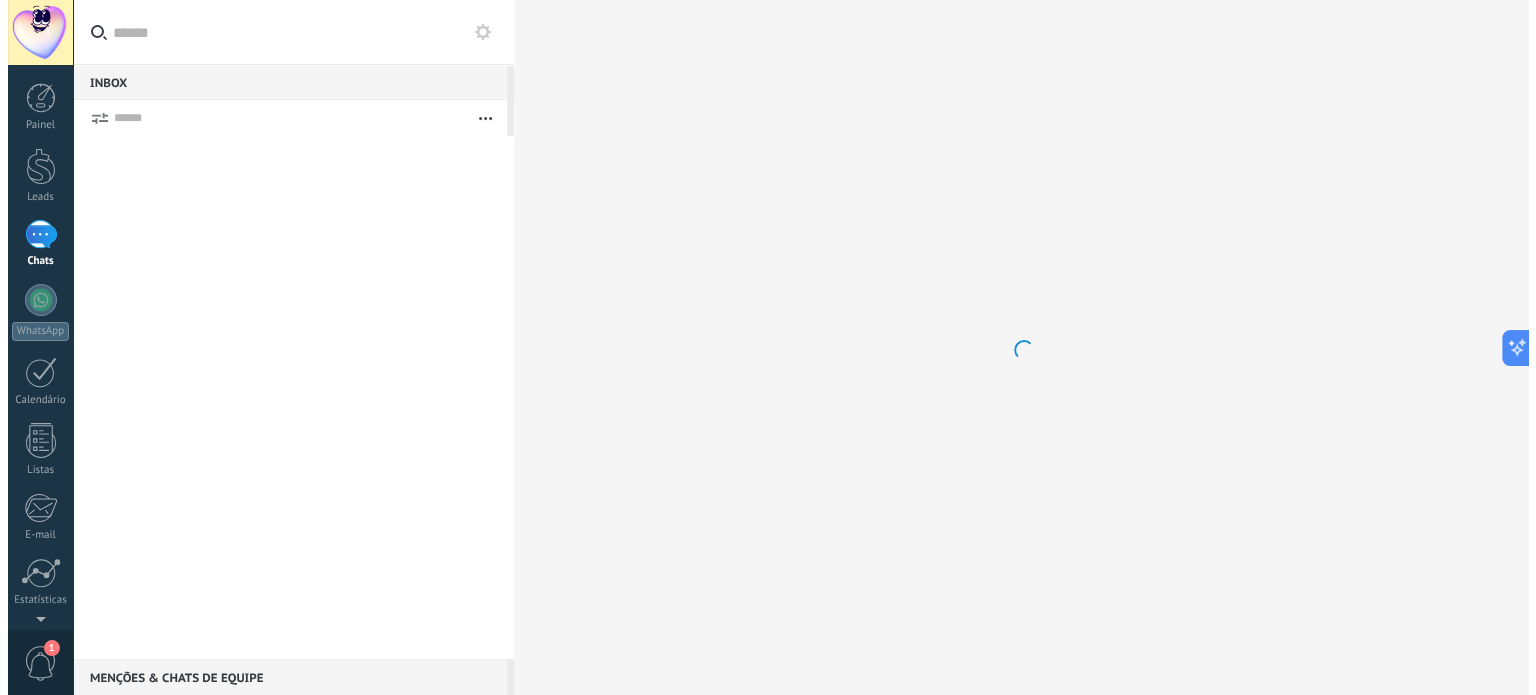 scroll, scrollTop: 0, scrollLeft: 0, axis: both 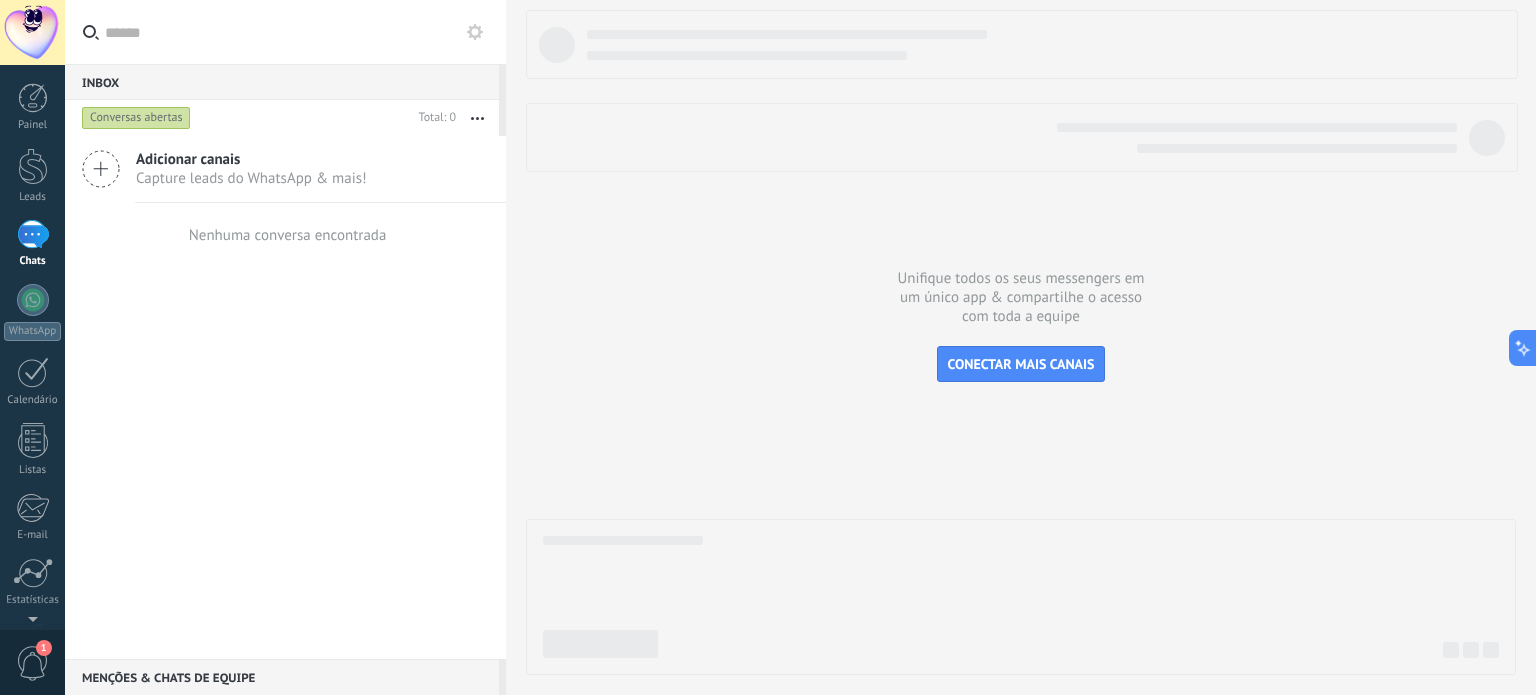 click on "Adicionar canais" at bounding box center [251, 159] 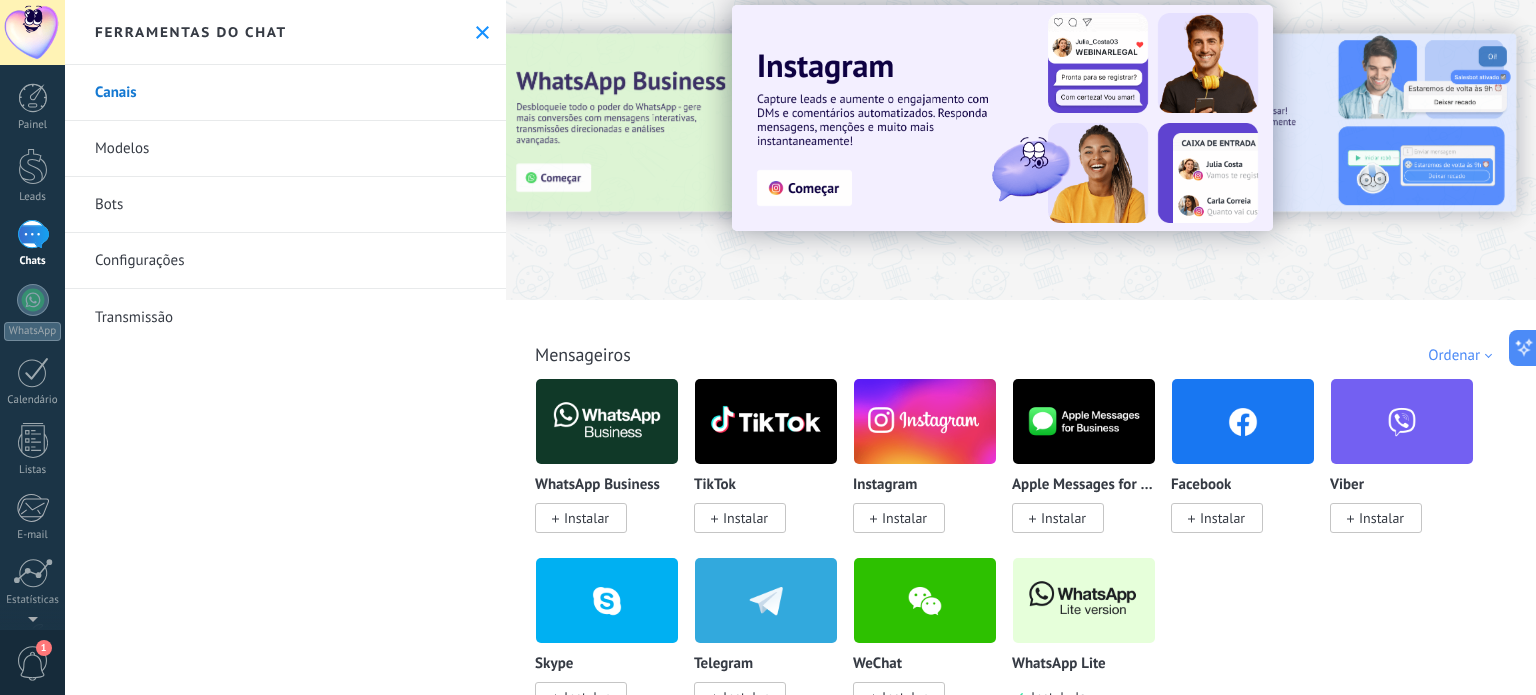 scroll, scrollTop: 0, scrollLeft: 0, axis: both 